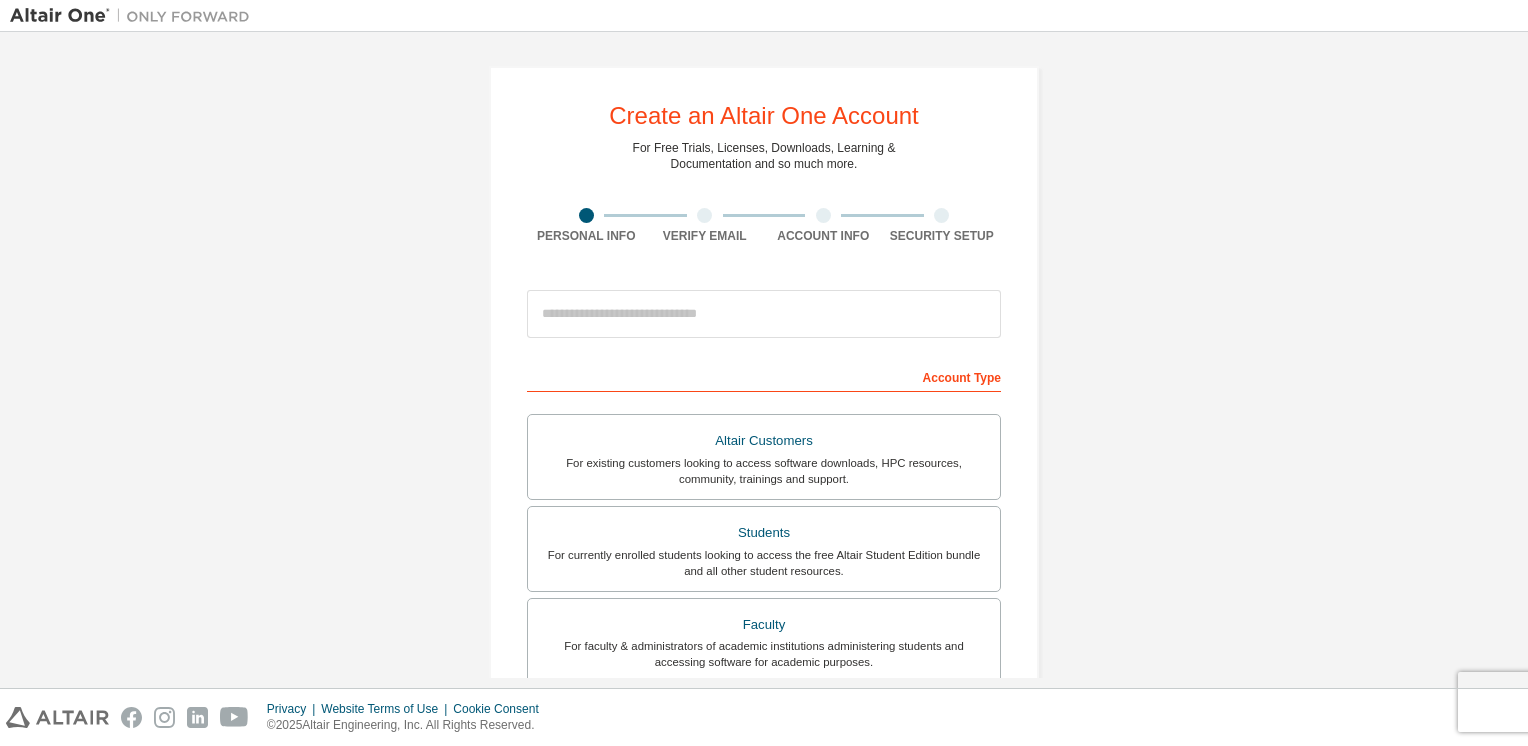 scroll, scrollTop: 0, scrollLeft: 0, axis: both 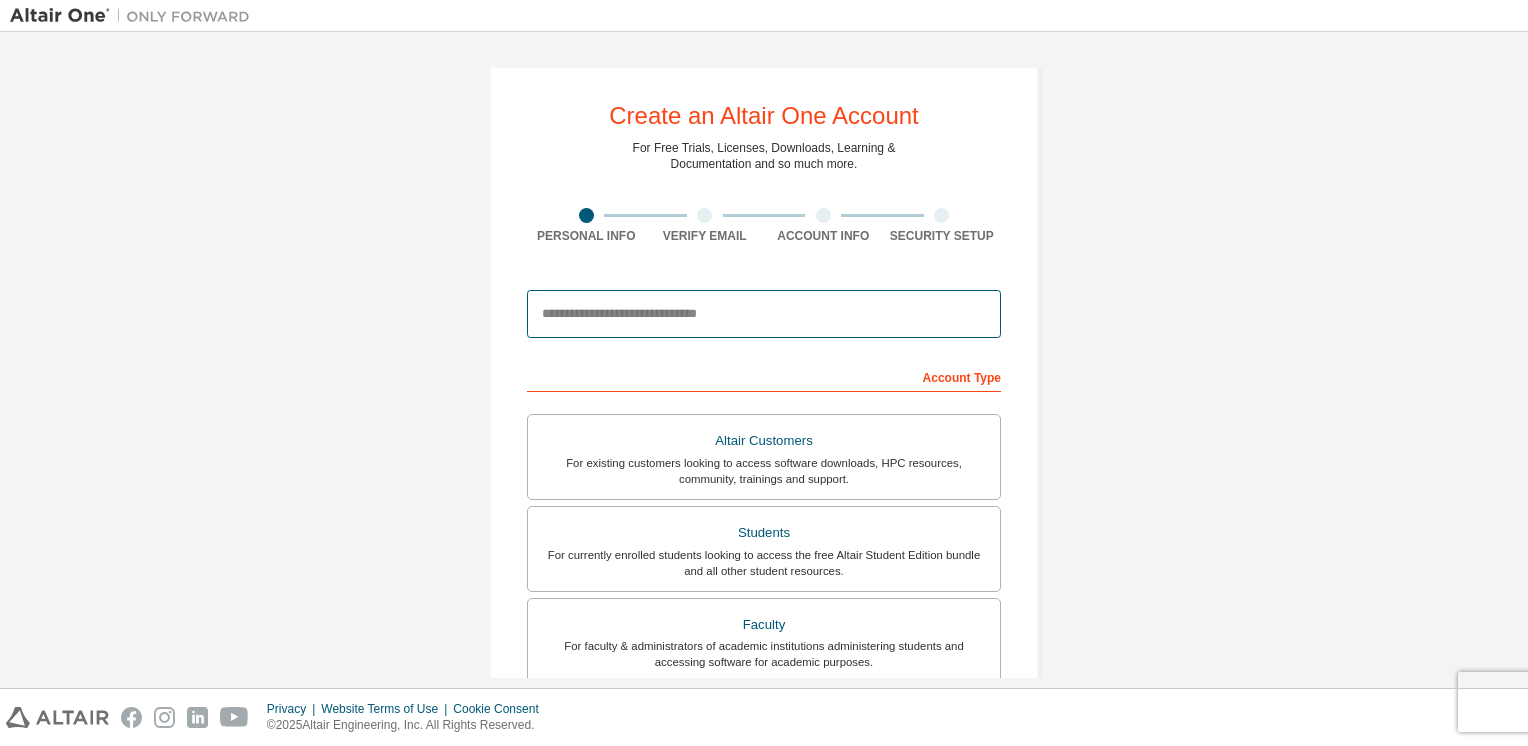 click at bounding box center (764, 314) 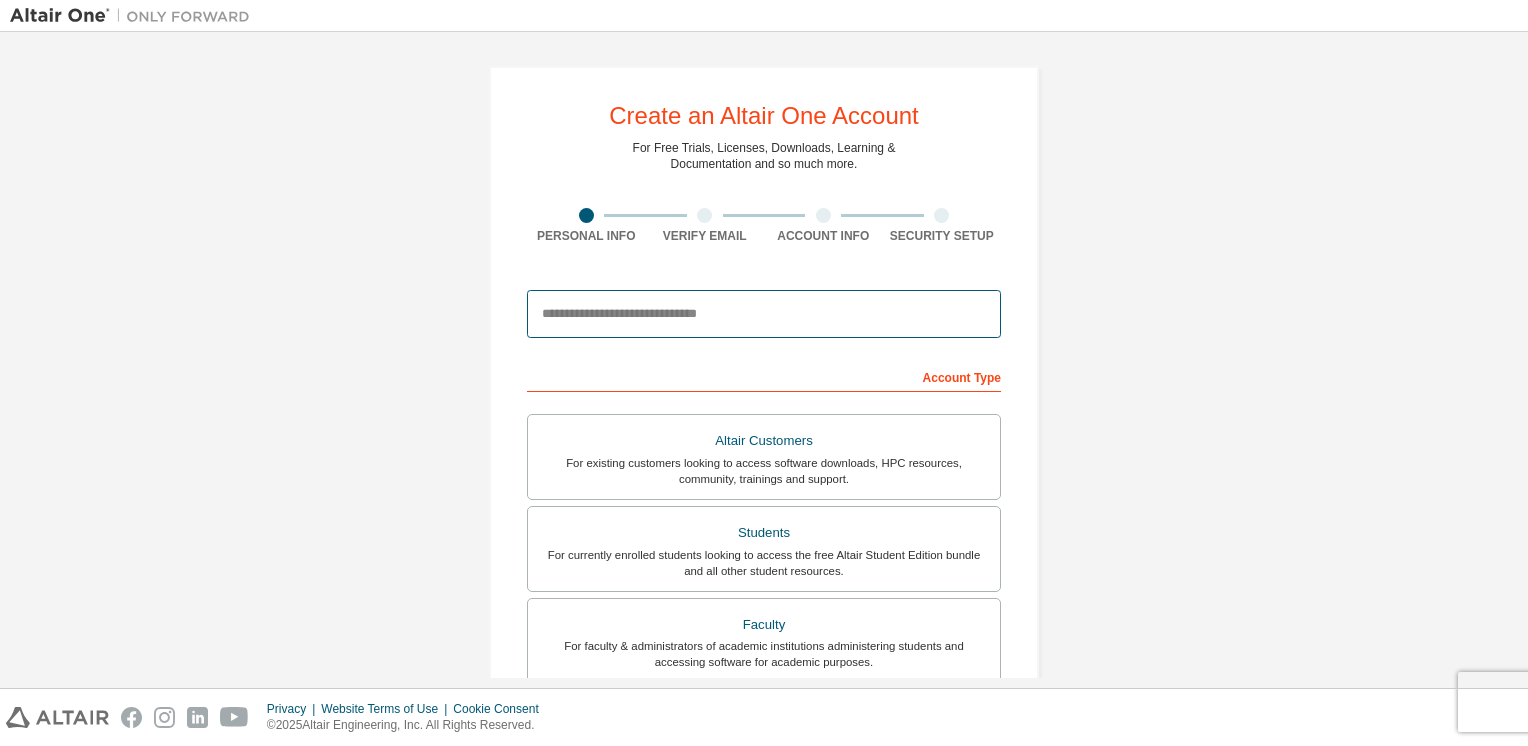 type on "**********" 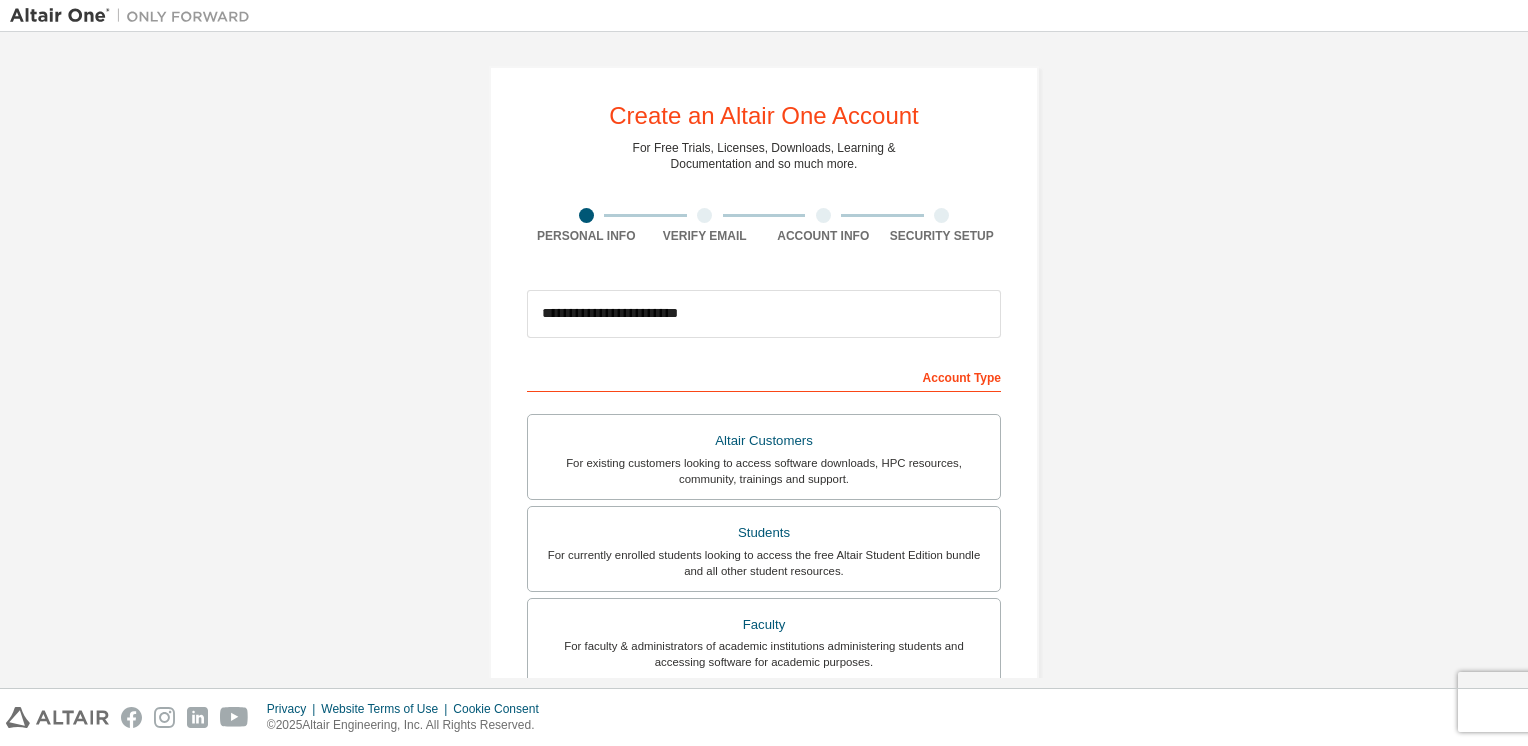 type on "**********" 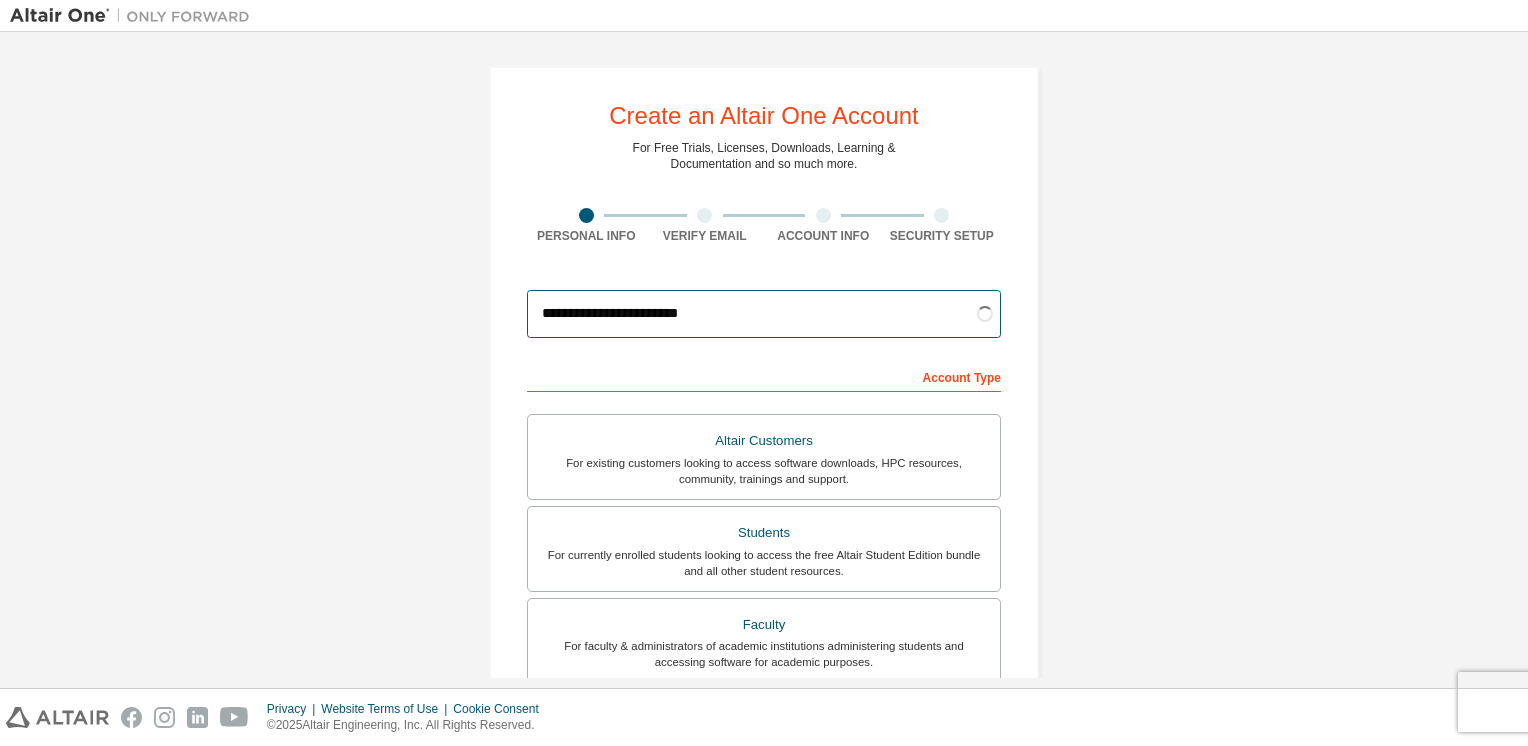 click on "**********" at bounding box center (764, 314) 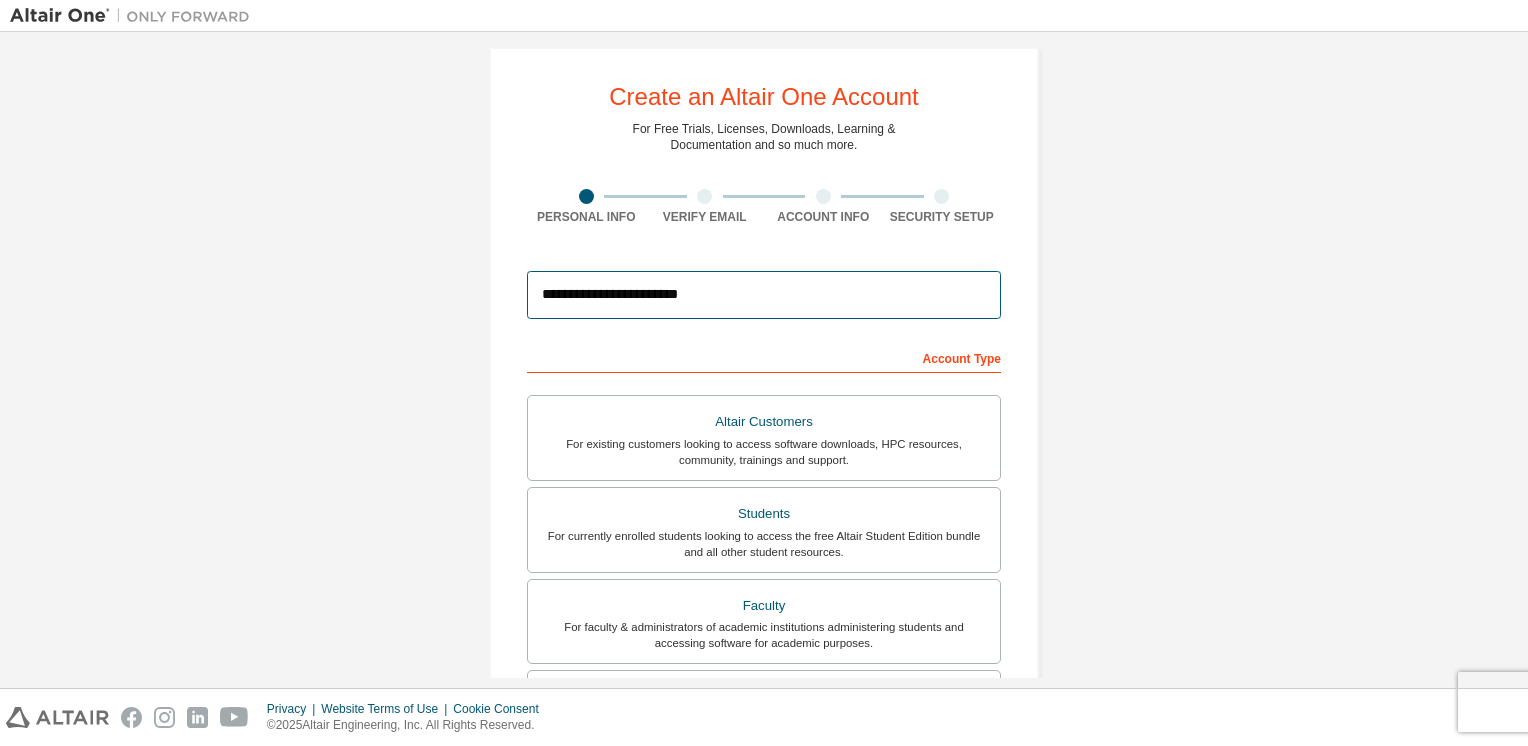scroll, scrollTop: 0, scrollLeft: 0, axis: both 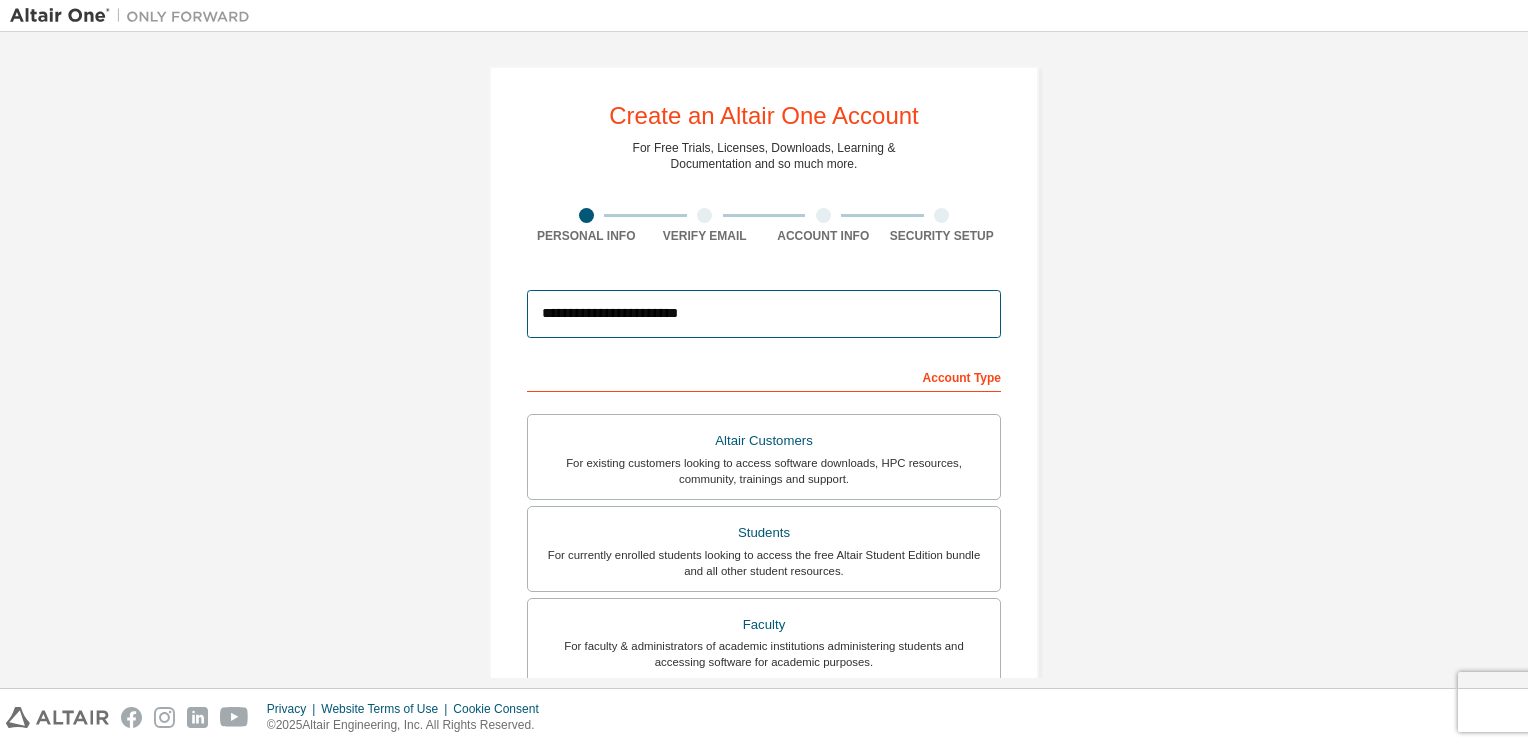 click on "**********" at bounding box center (764, 314) 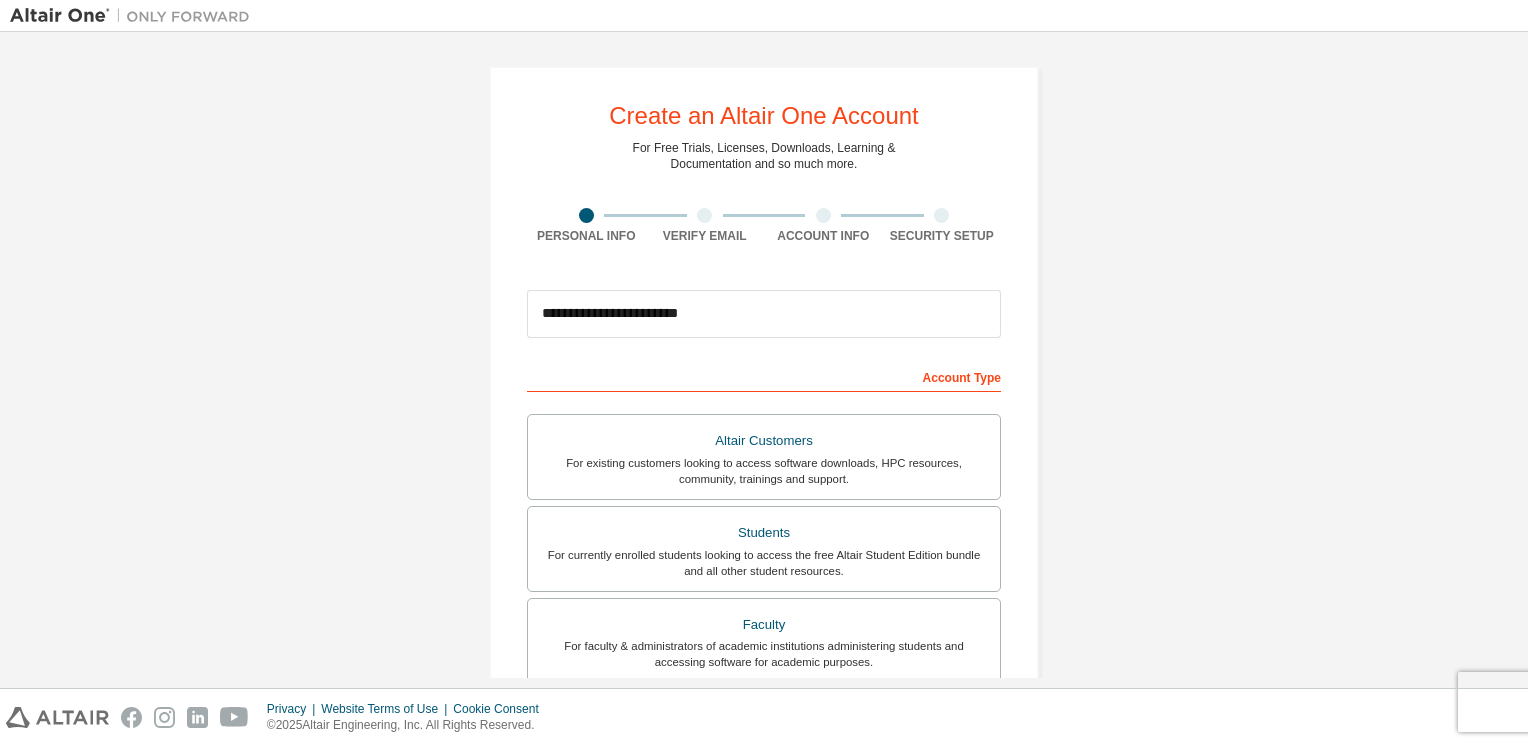click on "**********" at bounding box center (764, 571) 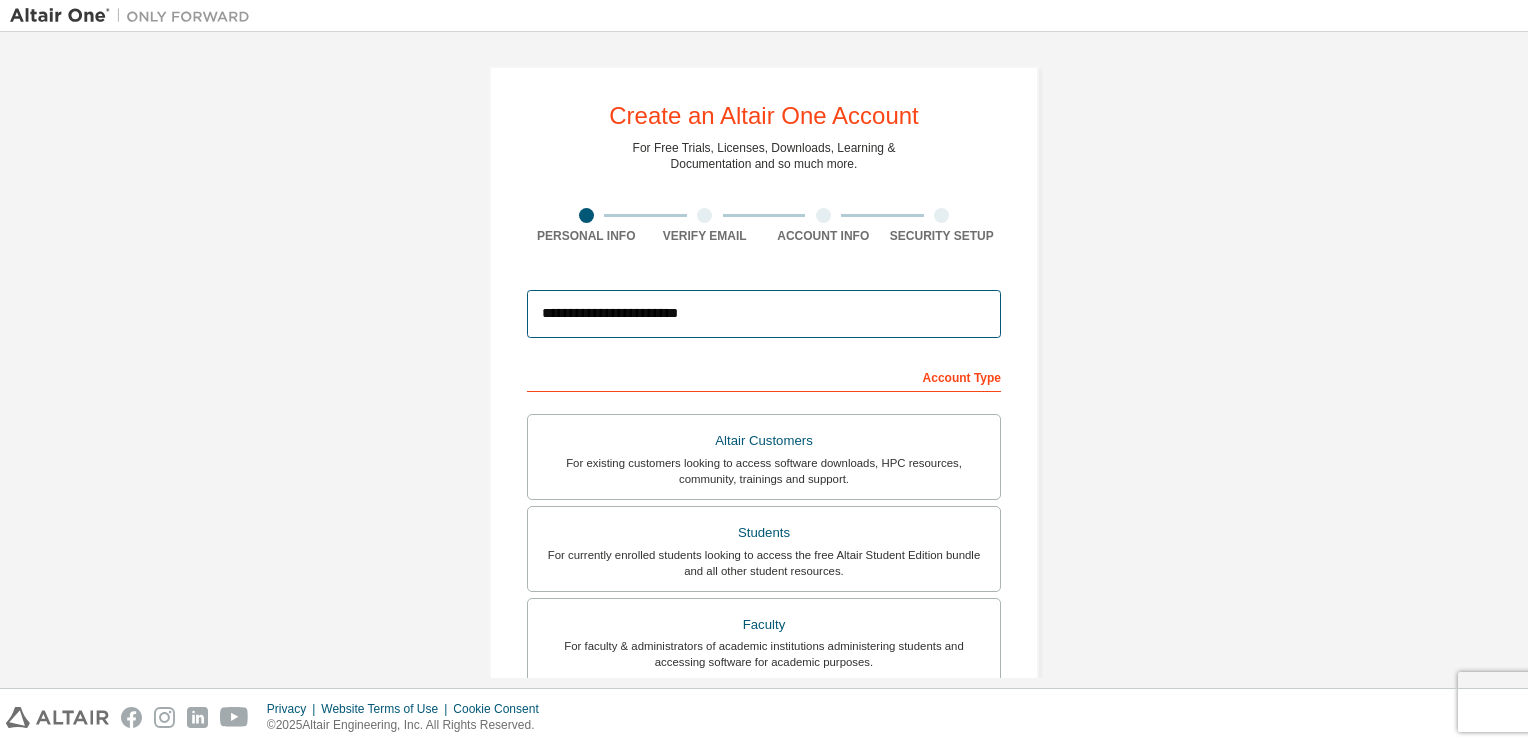 click on "**********" at bounding box center (764, 314) 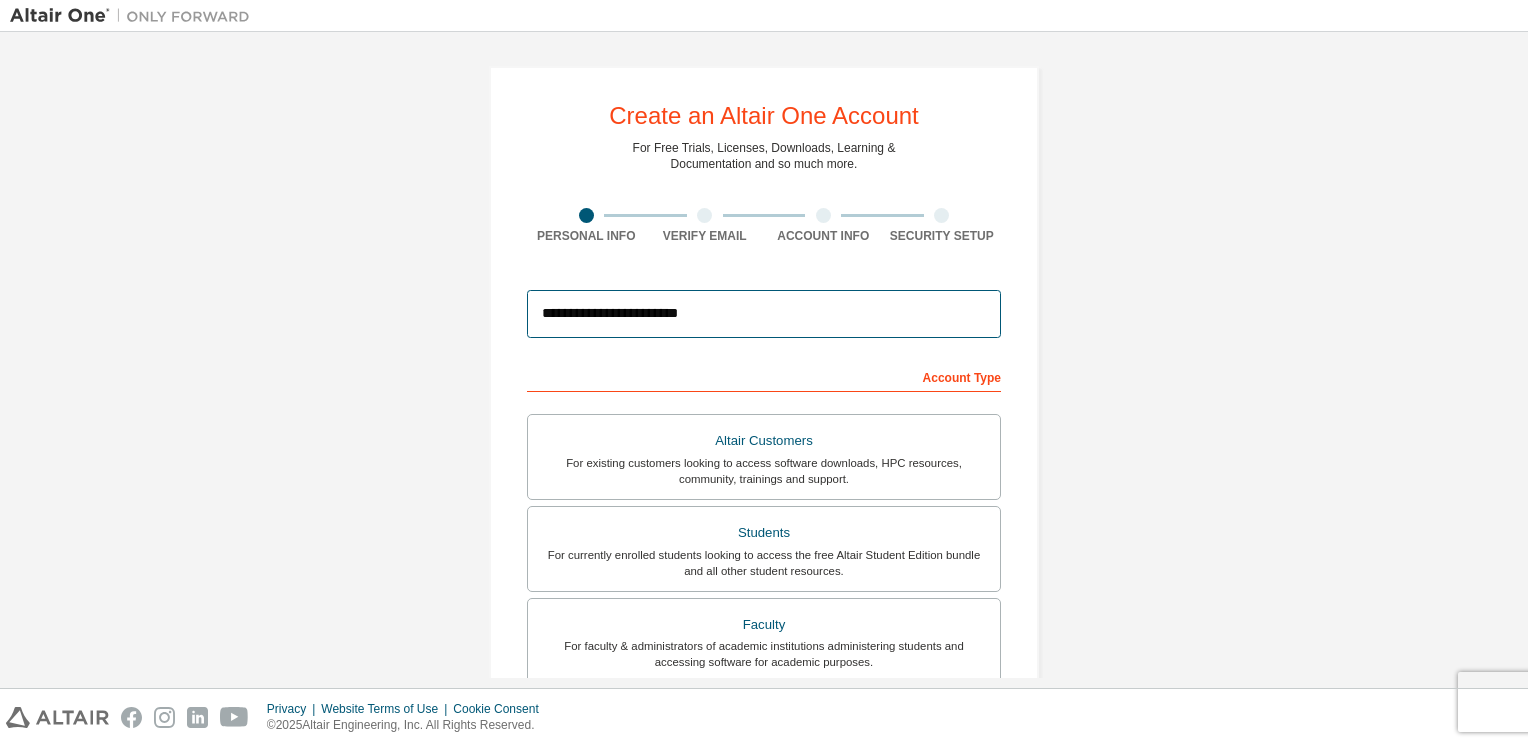 click on "**********" at bounding box center (764, 314) 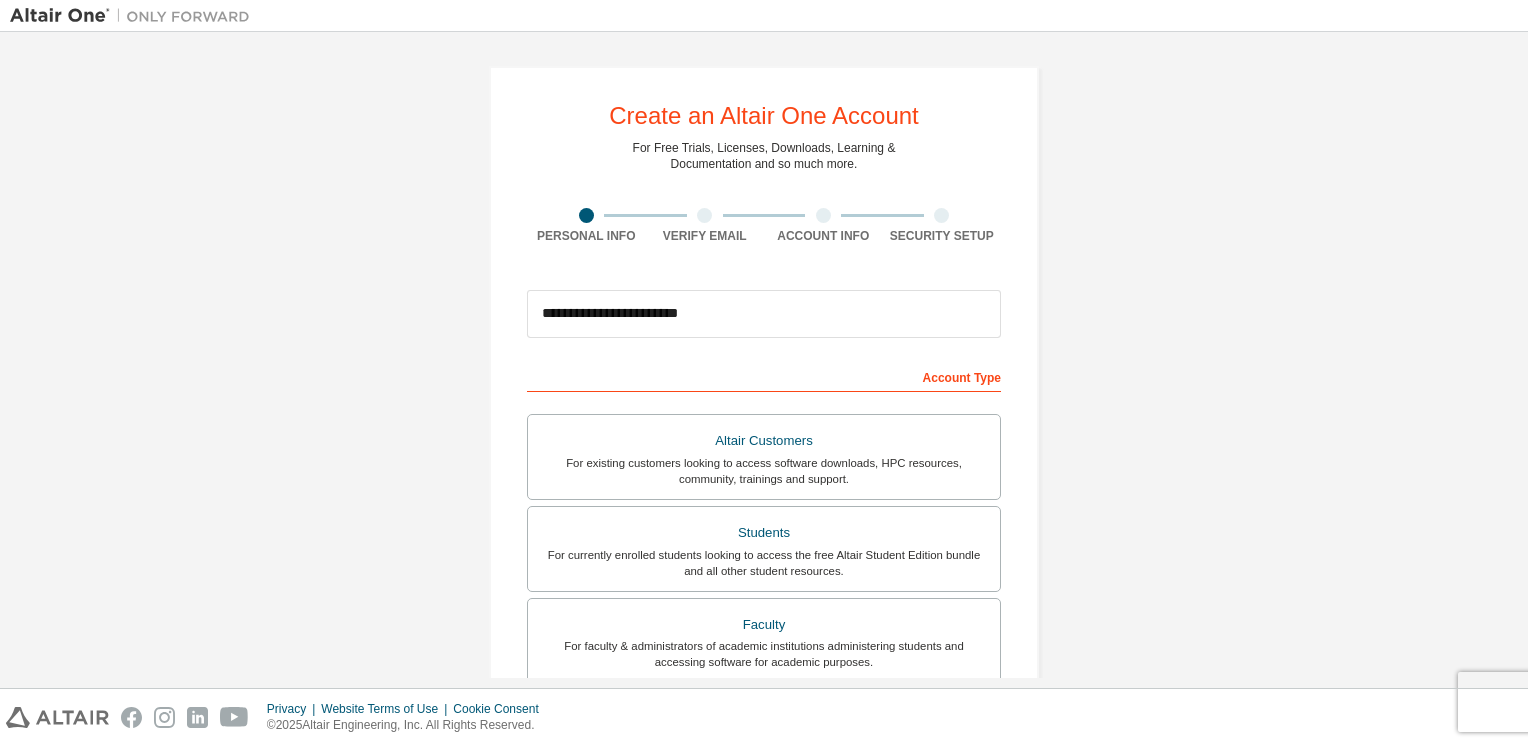 click on "**********" at bounding box center [764, 571] 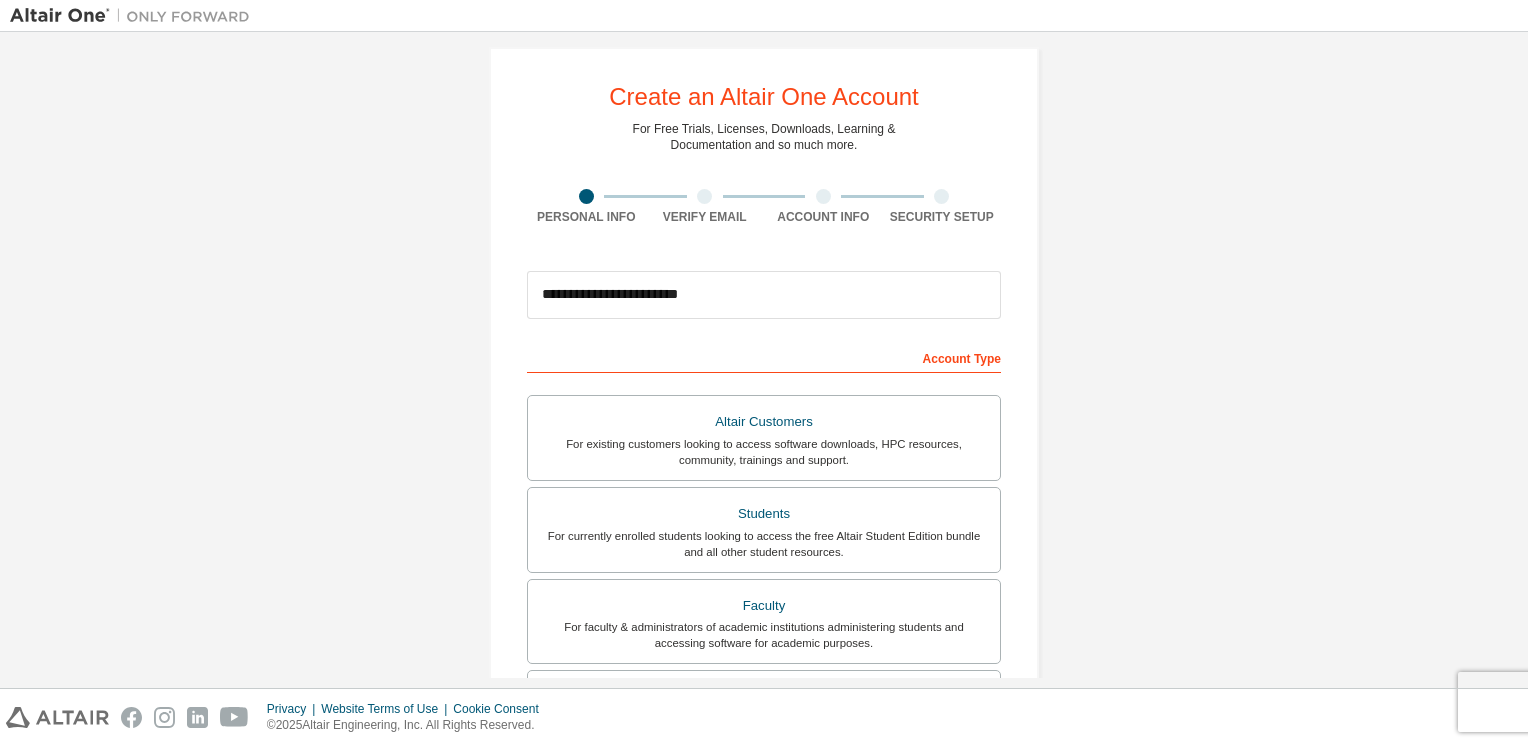 scroll, scrollTop: 0, scrollLeft: 0, axis: both 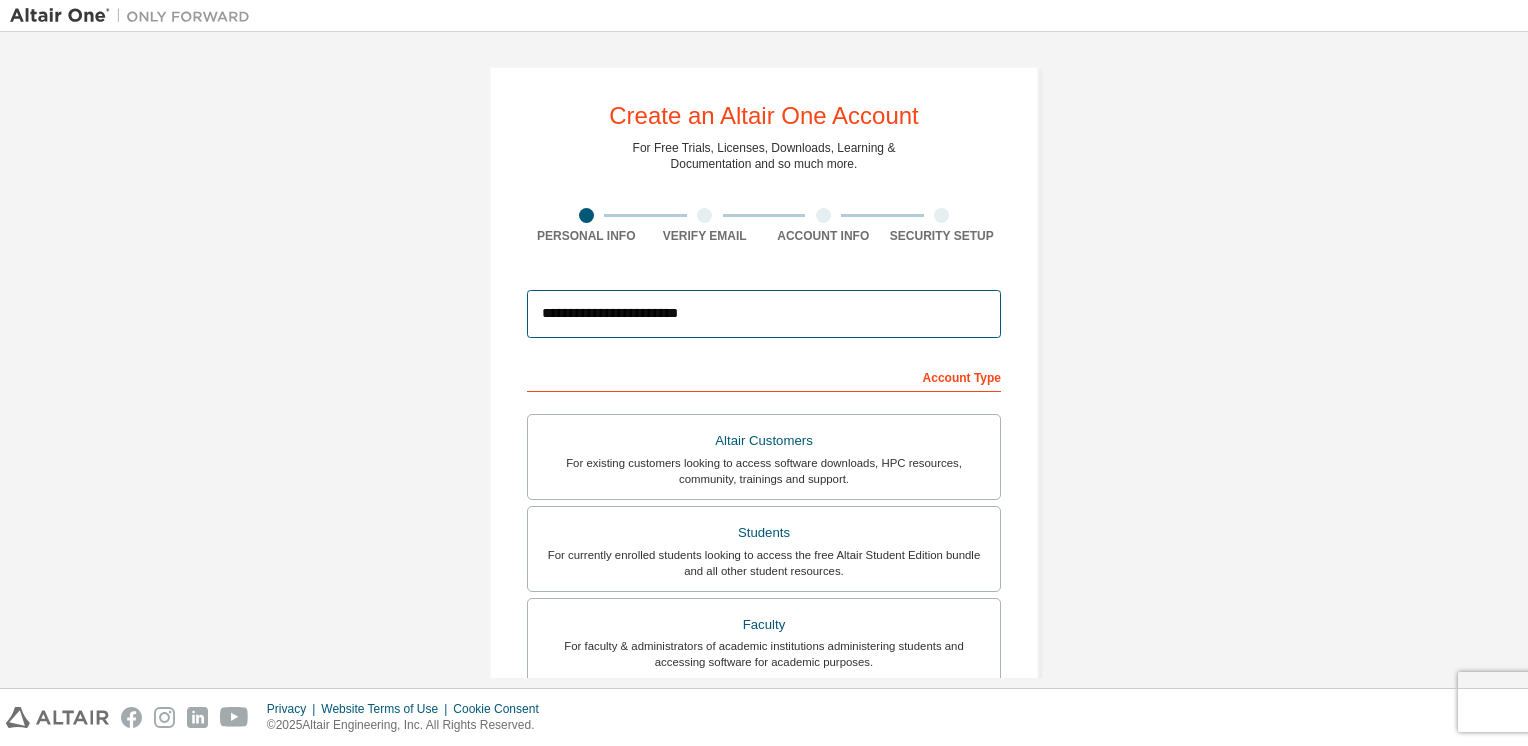 click on "**********" at bounding box center [764, 314] 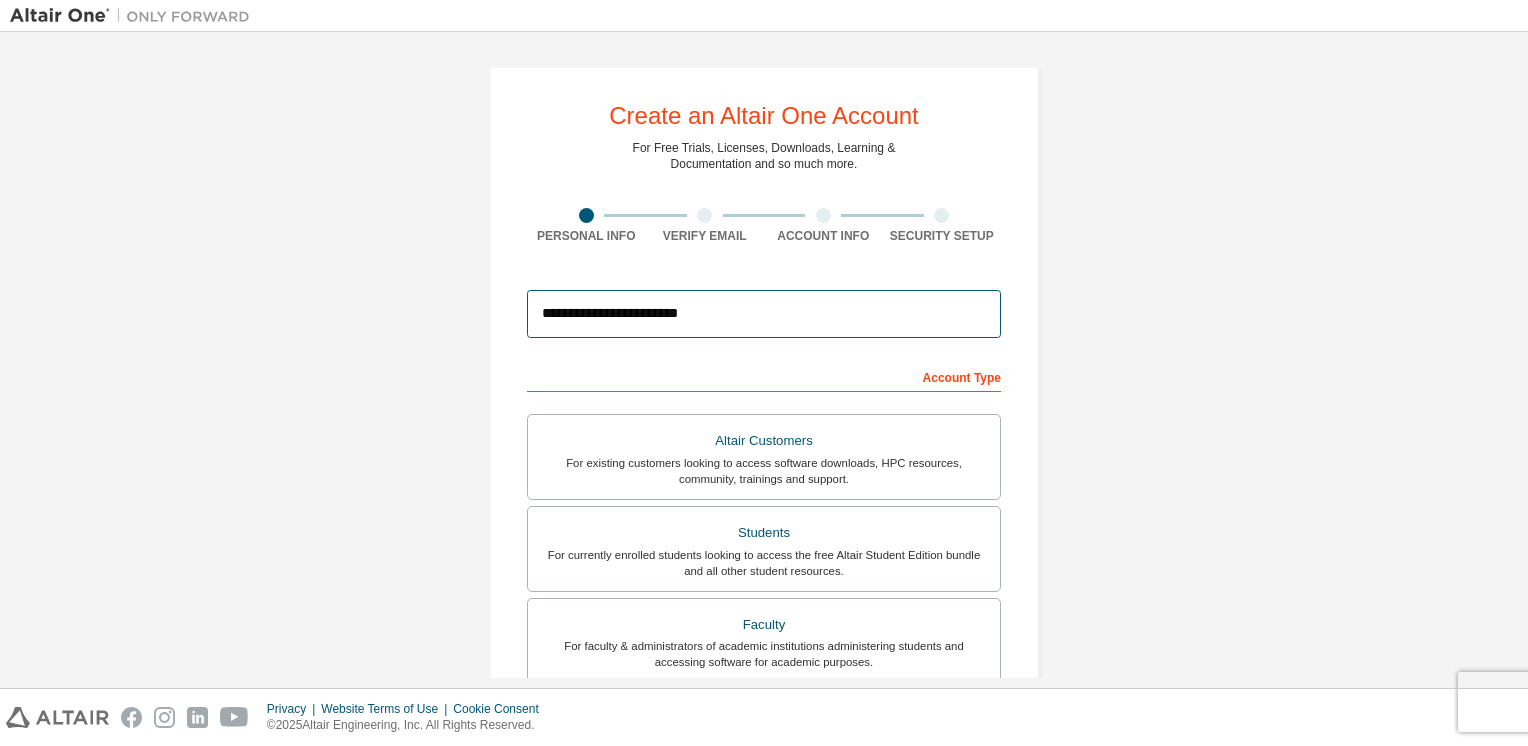 click on "**********" at bounding box center (764, 314) 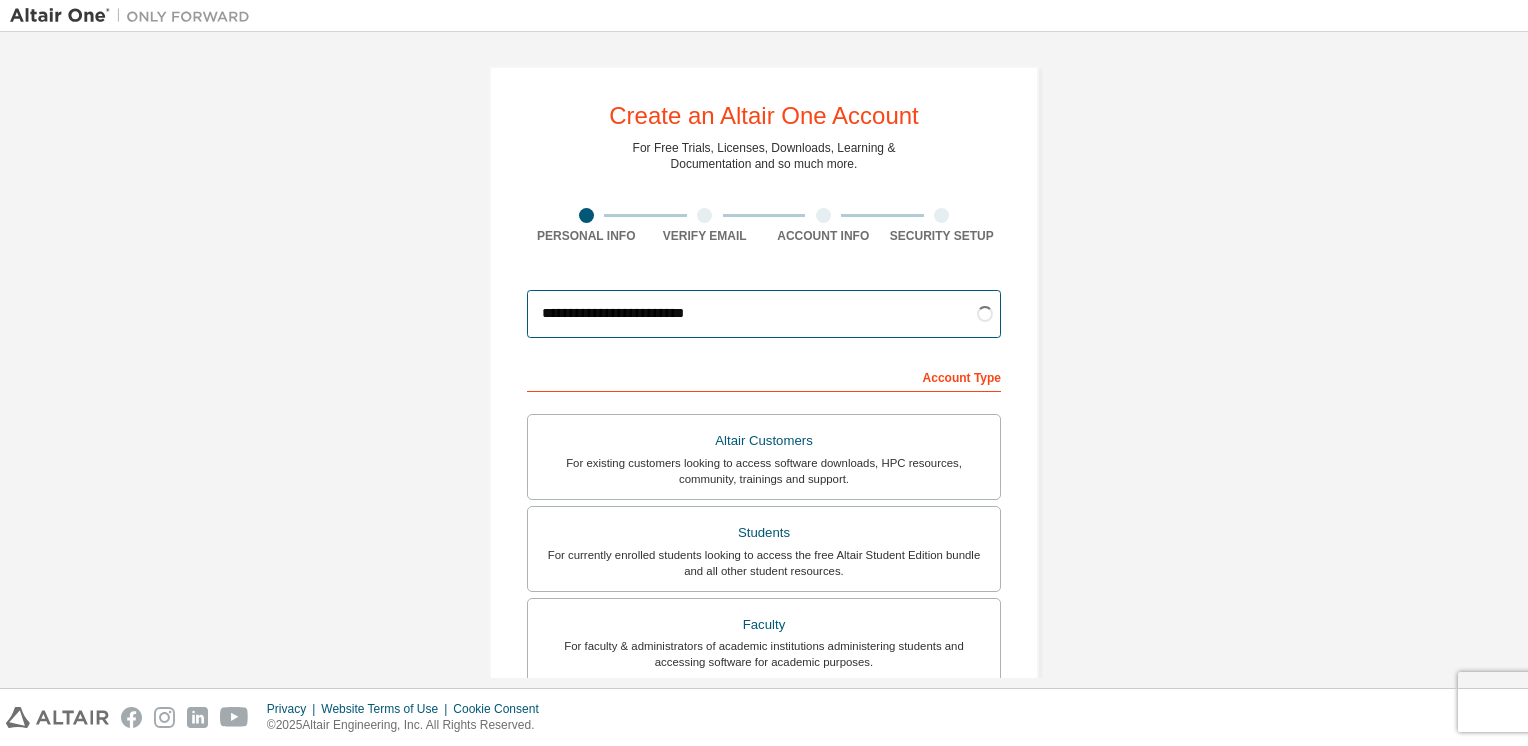 type on "**********" 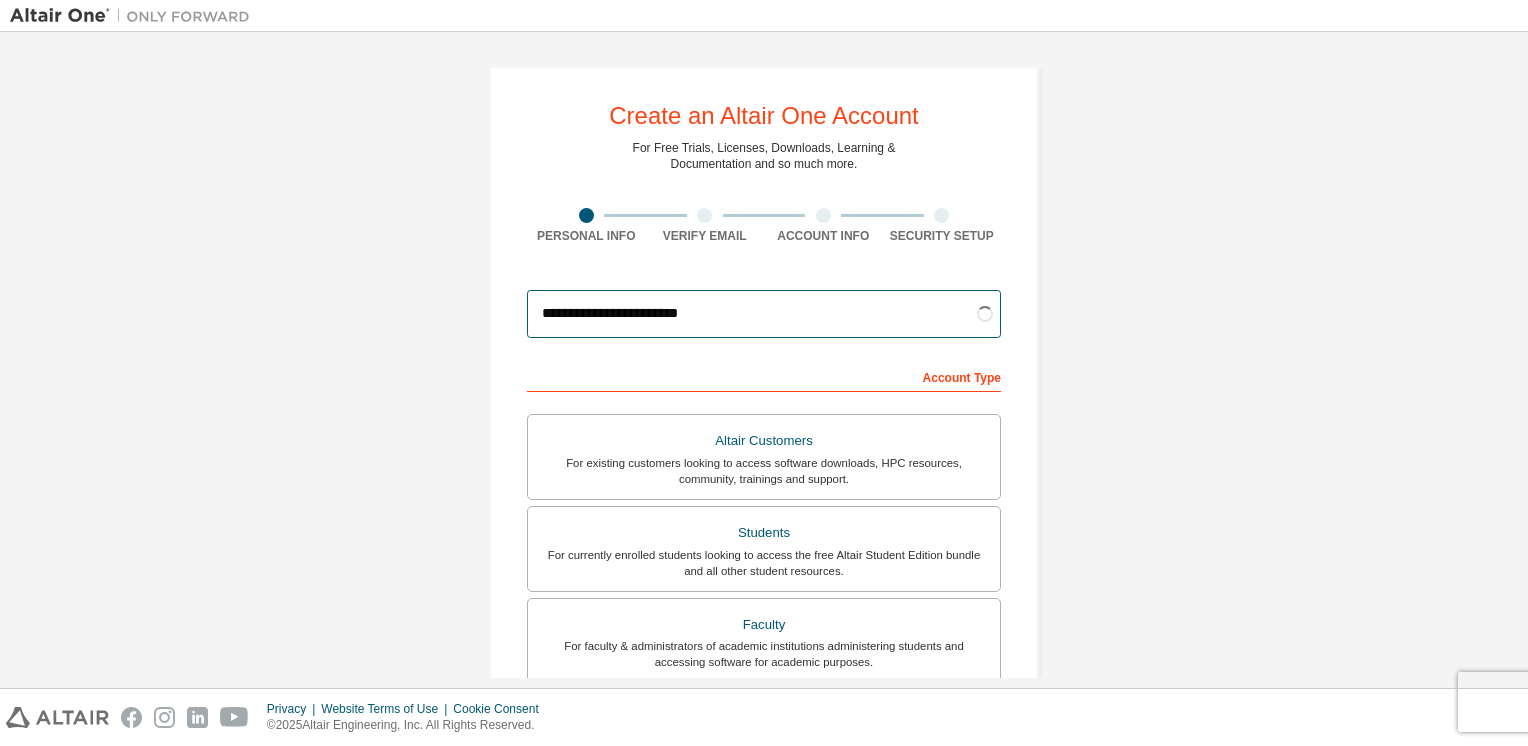 click on "**********" at bounding box center (764, 314) 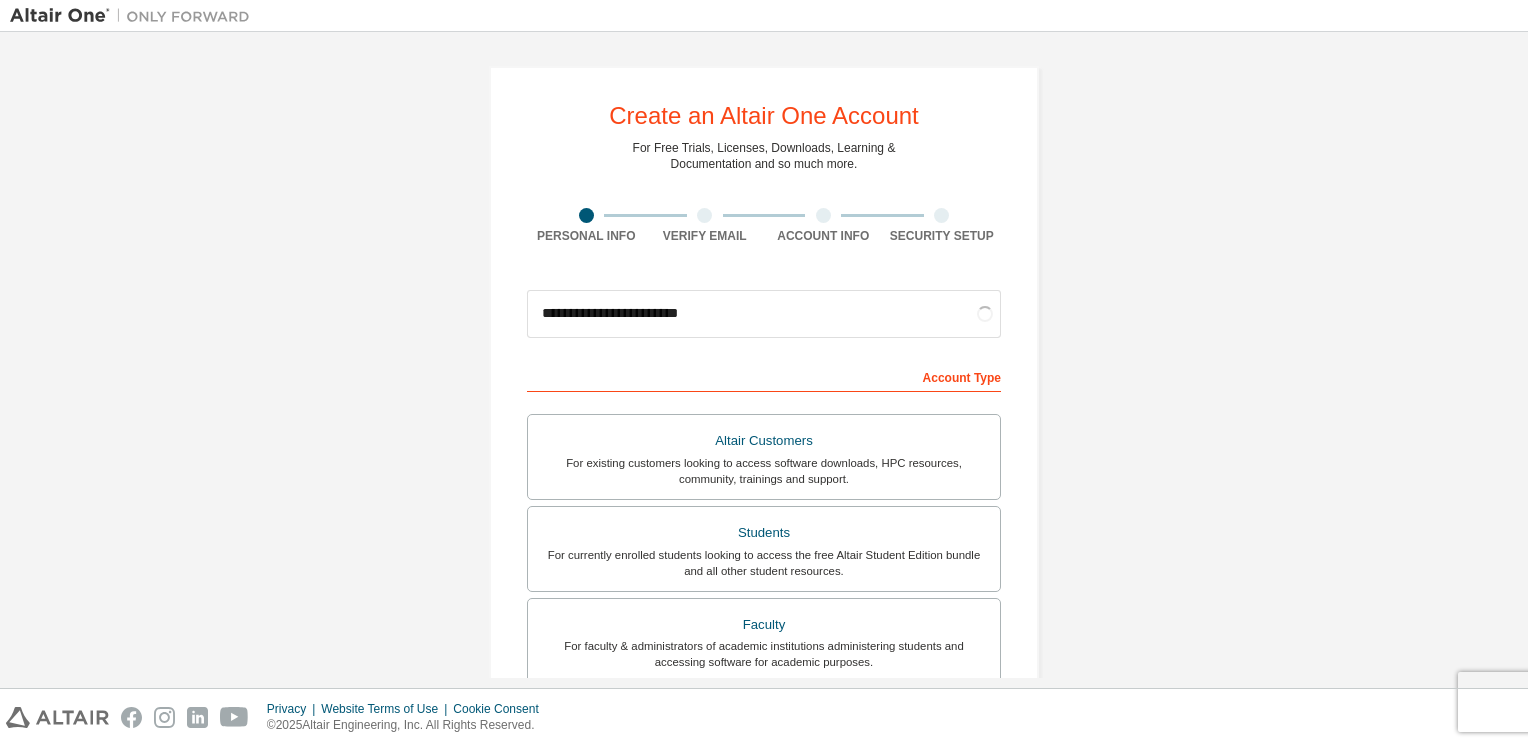 click on "**********" at bounding box center (764, 571) 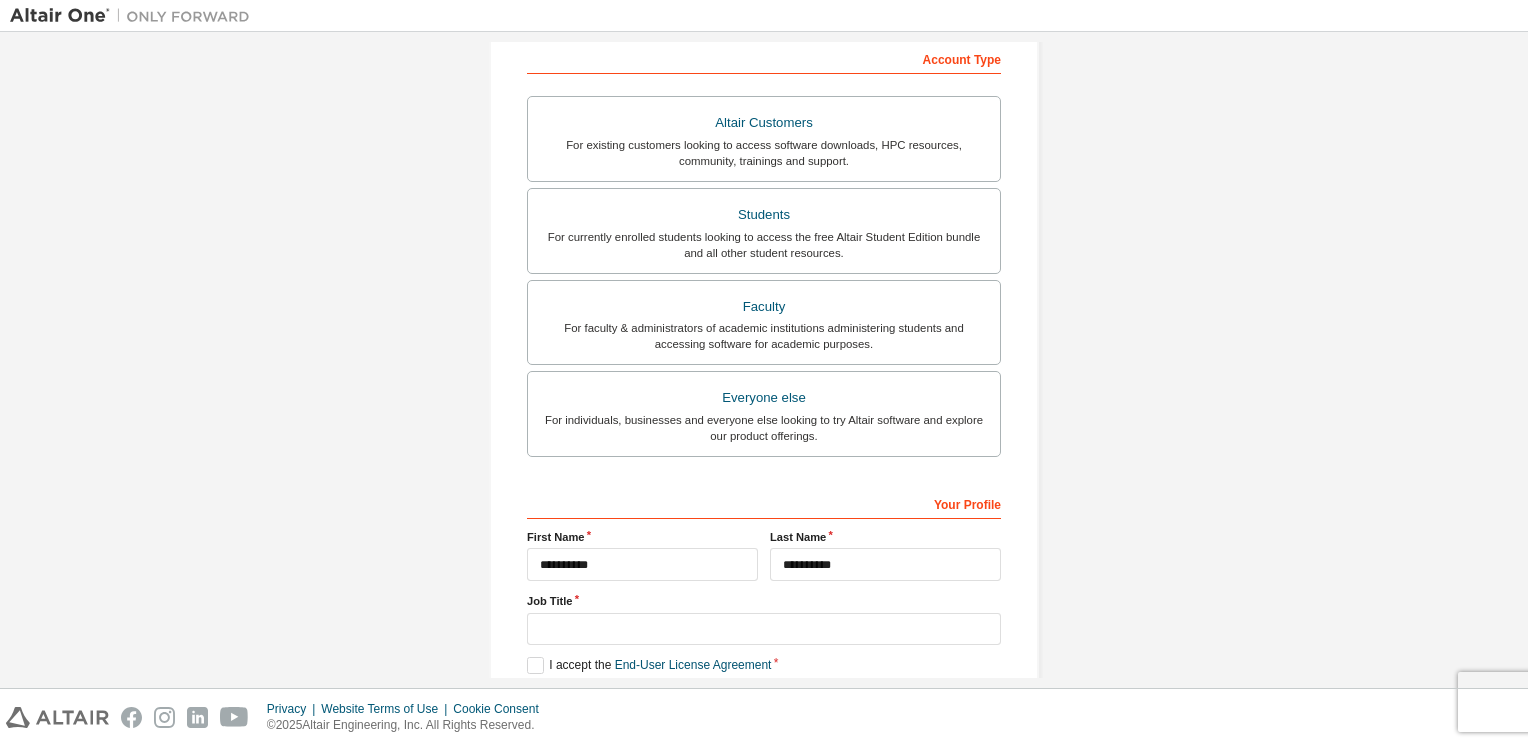 scroll, scrollTop: 418, scrollLeft: 0, axis: vertical 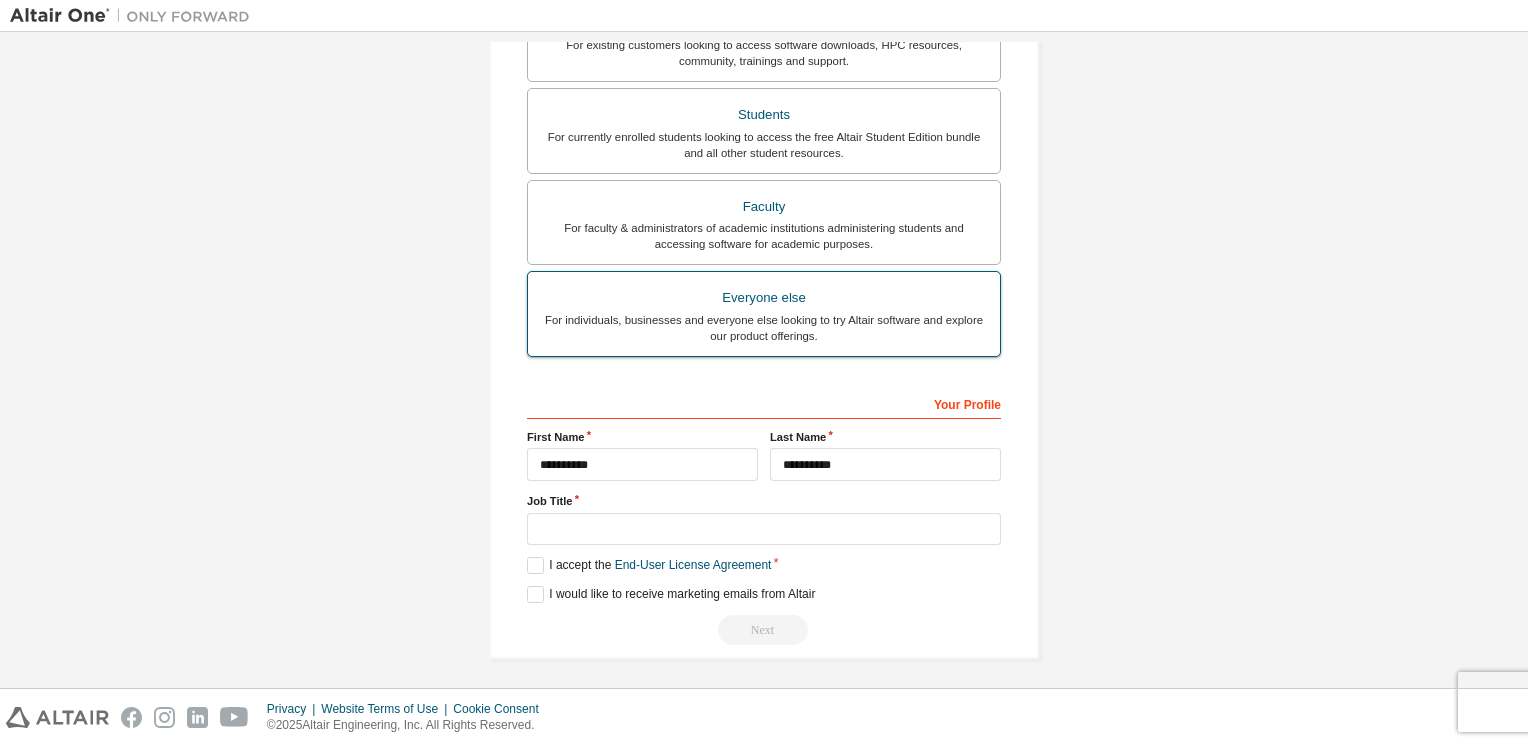 click on "For individuals, businesses and everyone else looking to try Altair software and explore our product offerings." at bounding box center (764, 328) 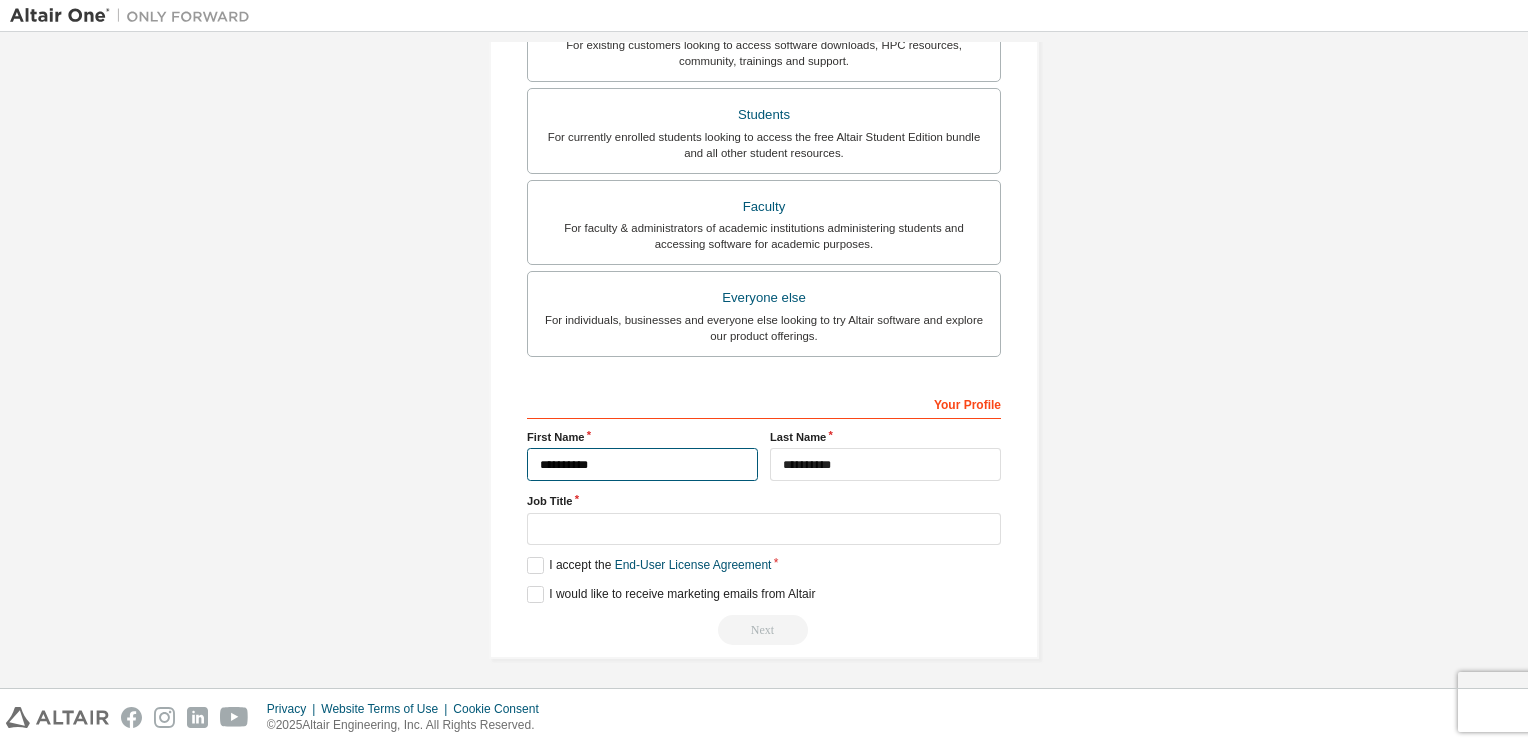 click on "**********" at bounding box center [642, 464] 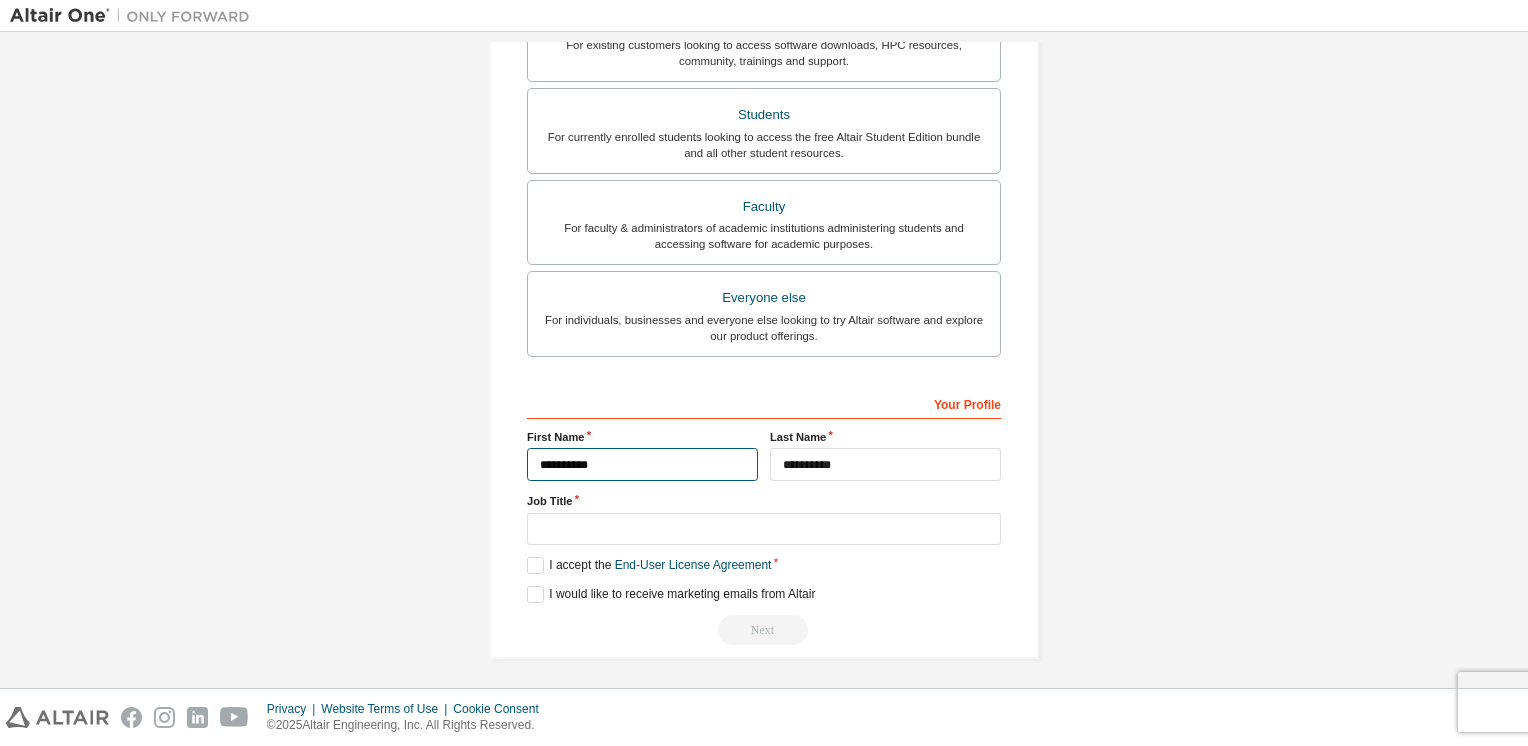 click on "**********" at bounding box center (642, 464) 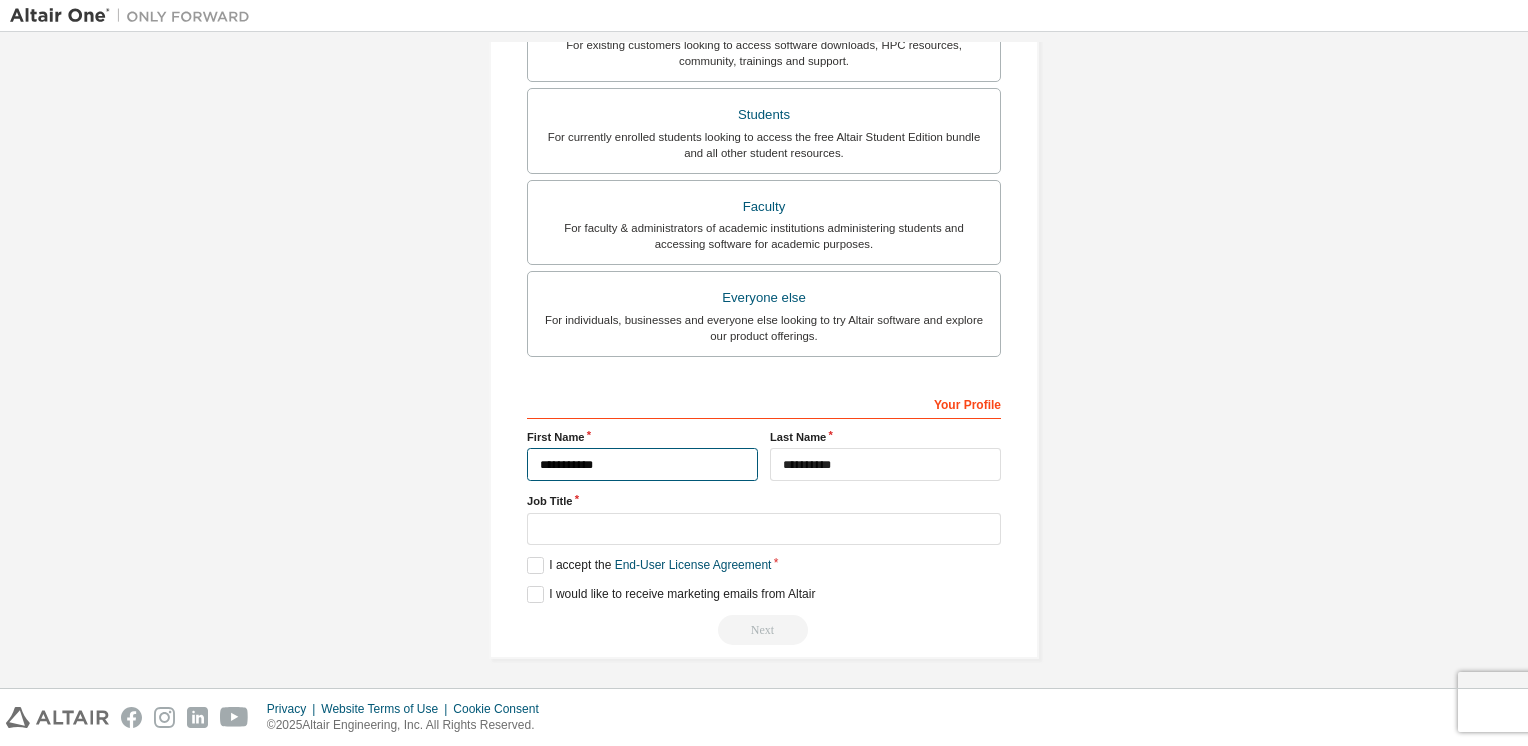 type on "**********" 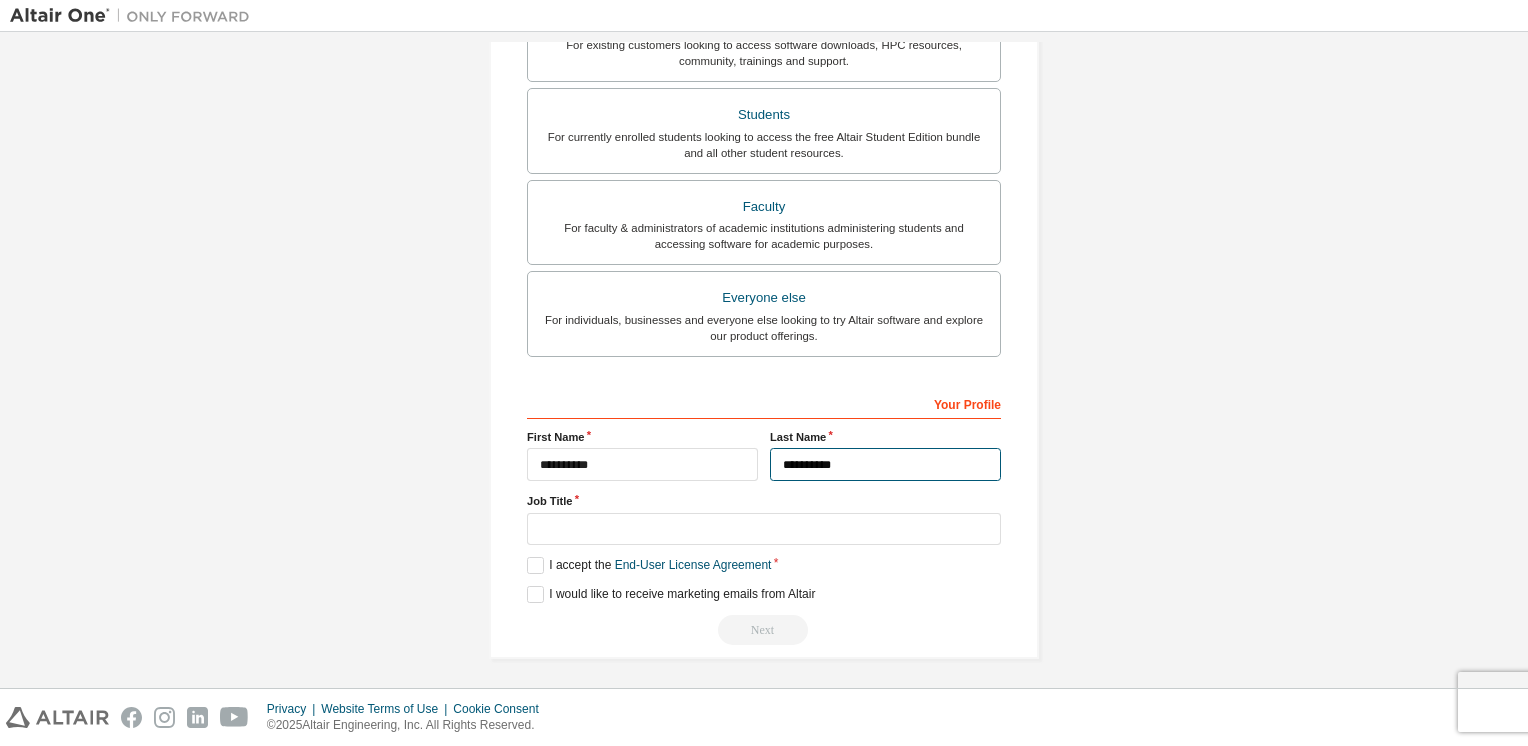 click on "**********" at bounding box center [885, 464] 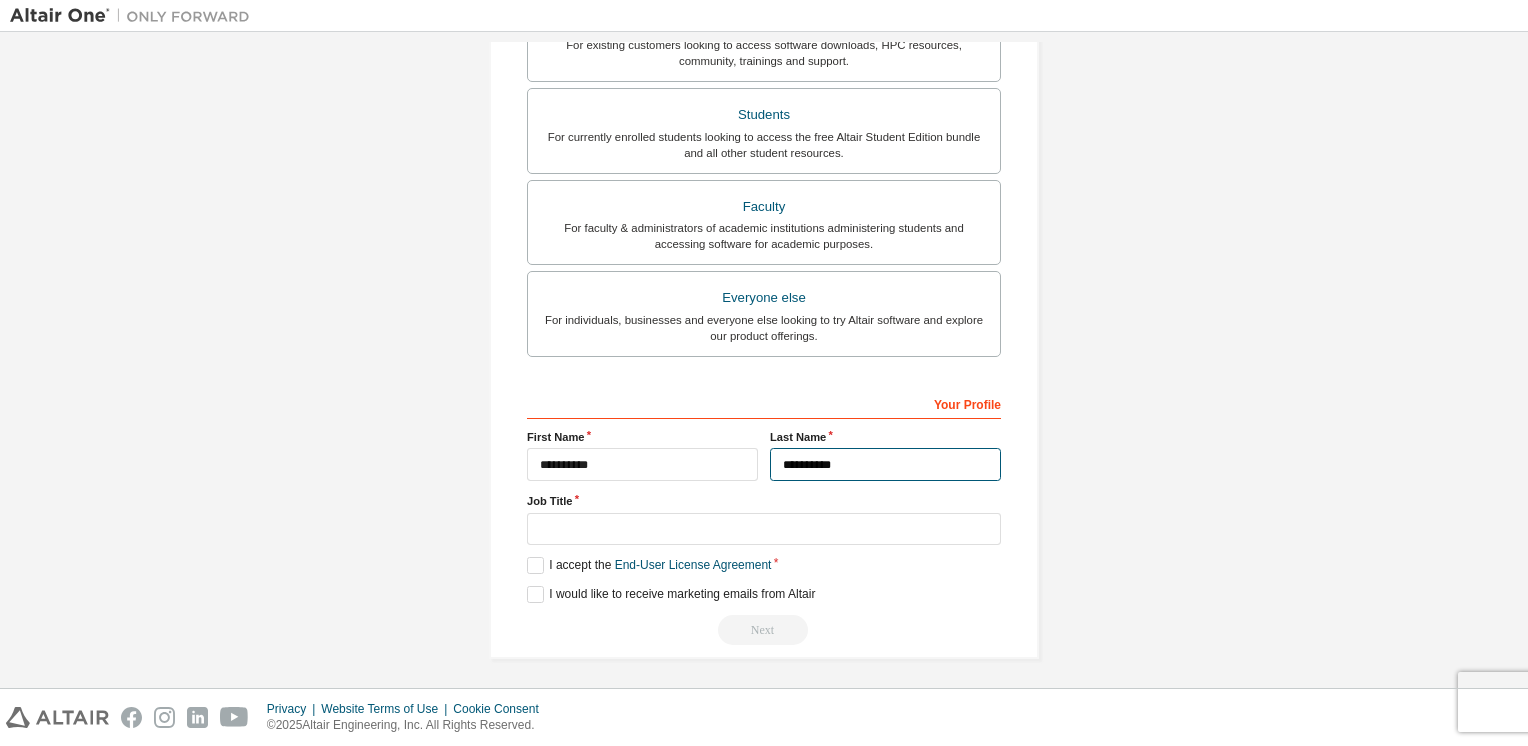 click on "**********" at bounding box center [885, 464] 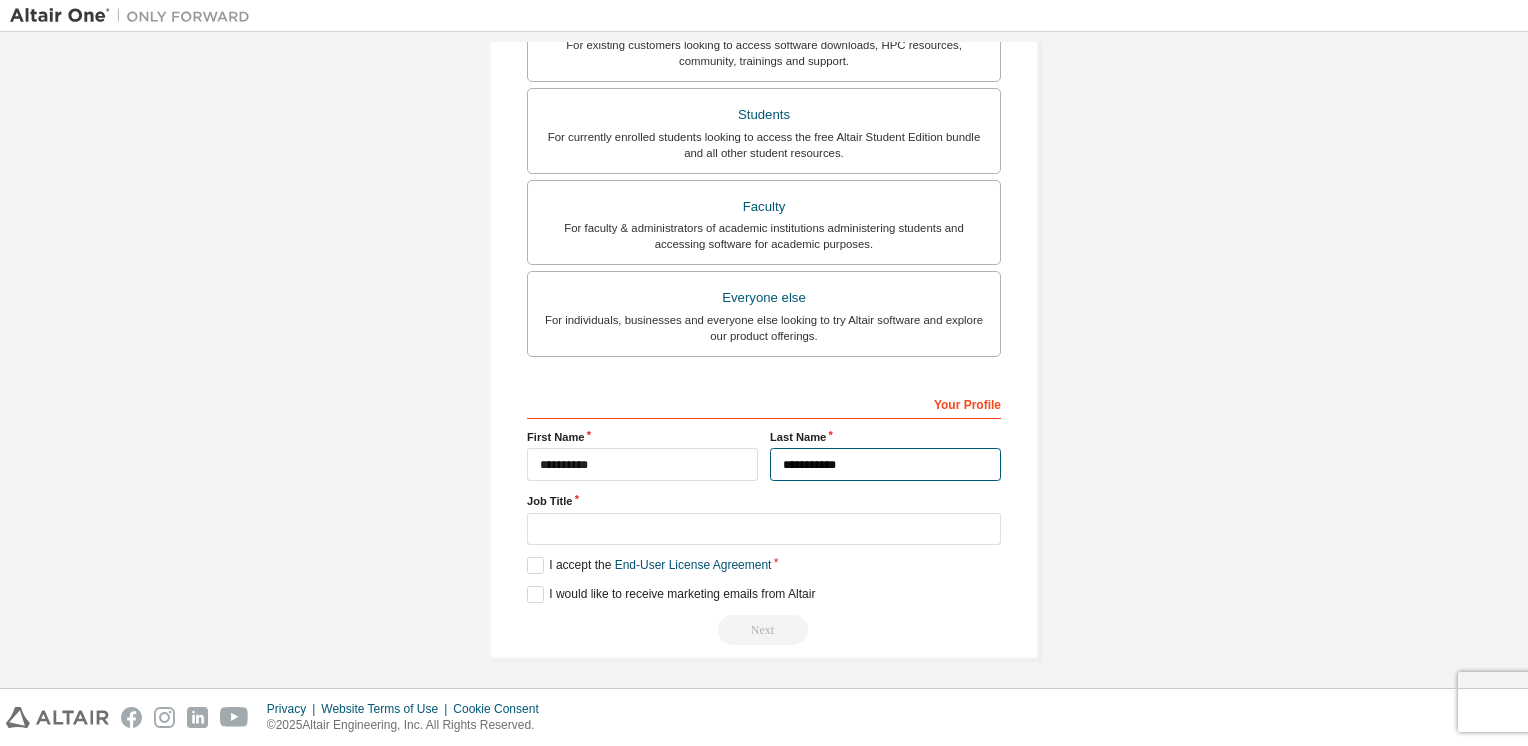 type on "**********" 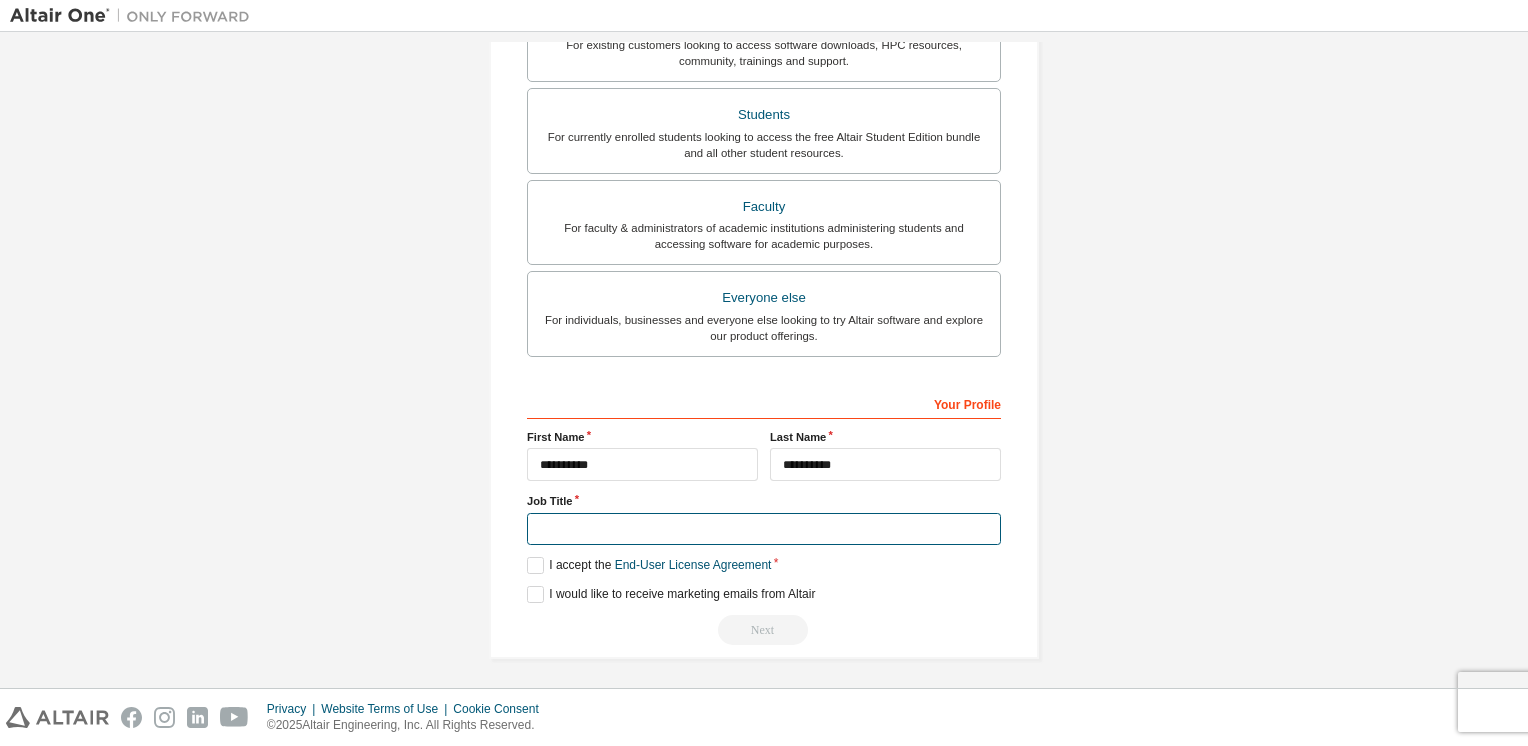 click at bounding box center (764, 529) 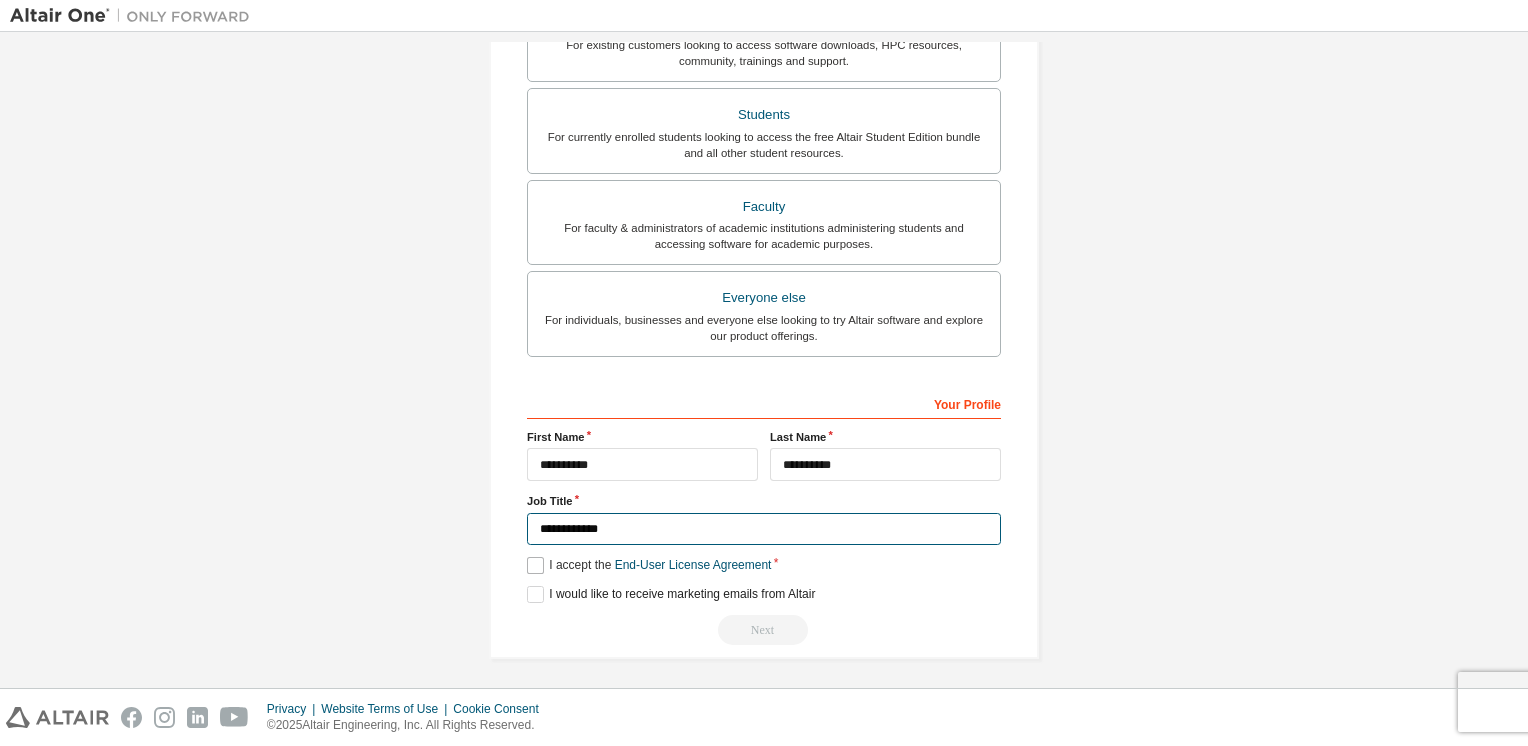 type on "**********" 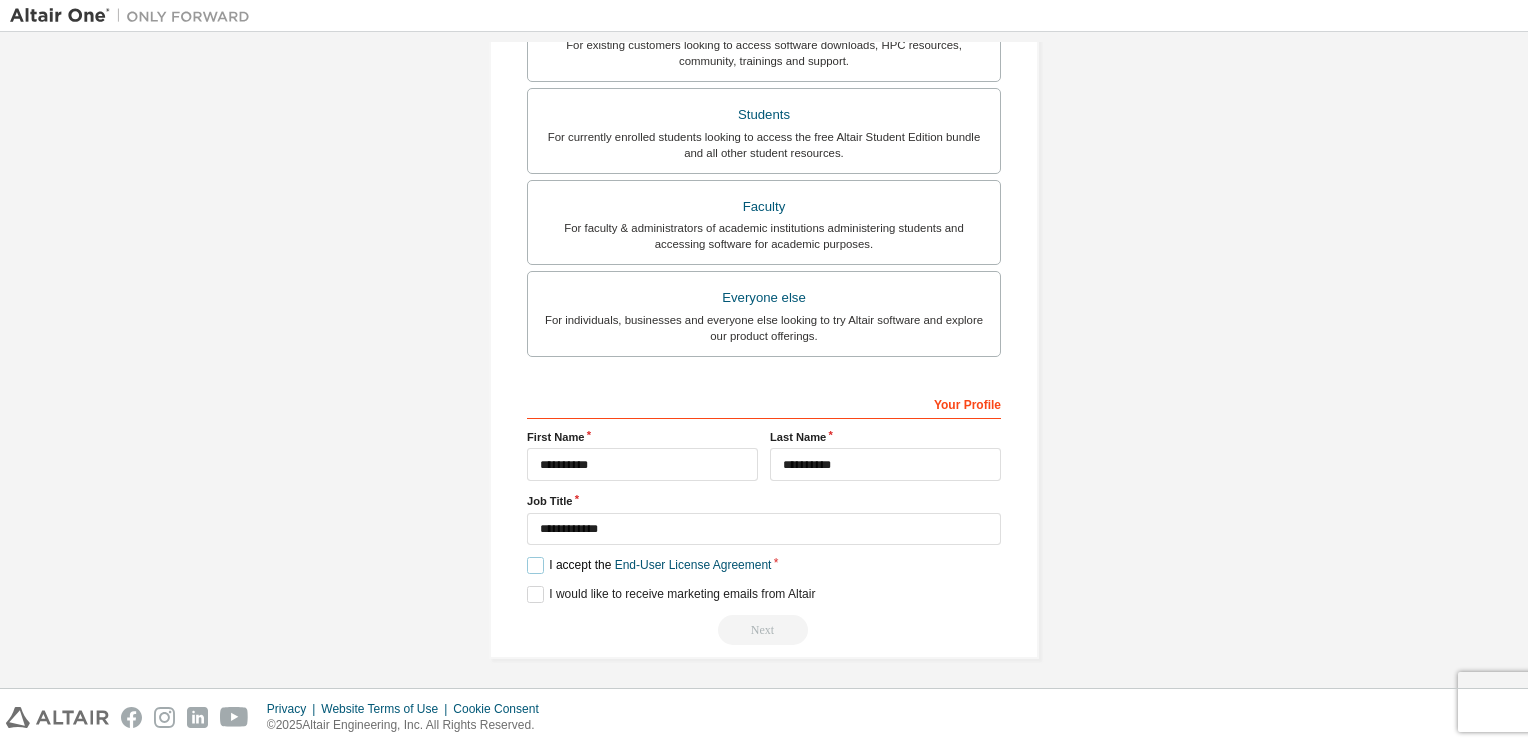 click on "I accept the    End-User License Agreement" at bounding box center [649, 565] 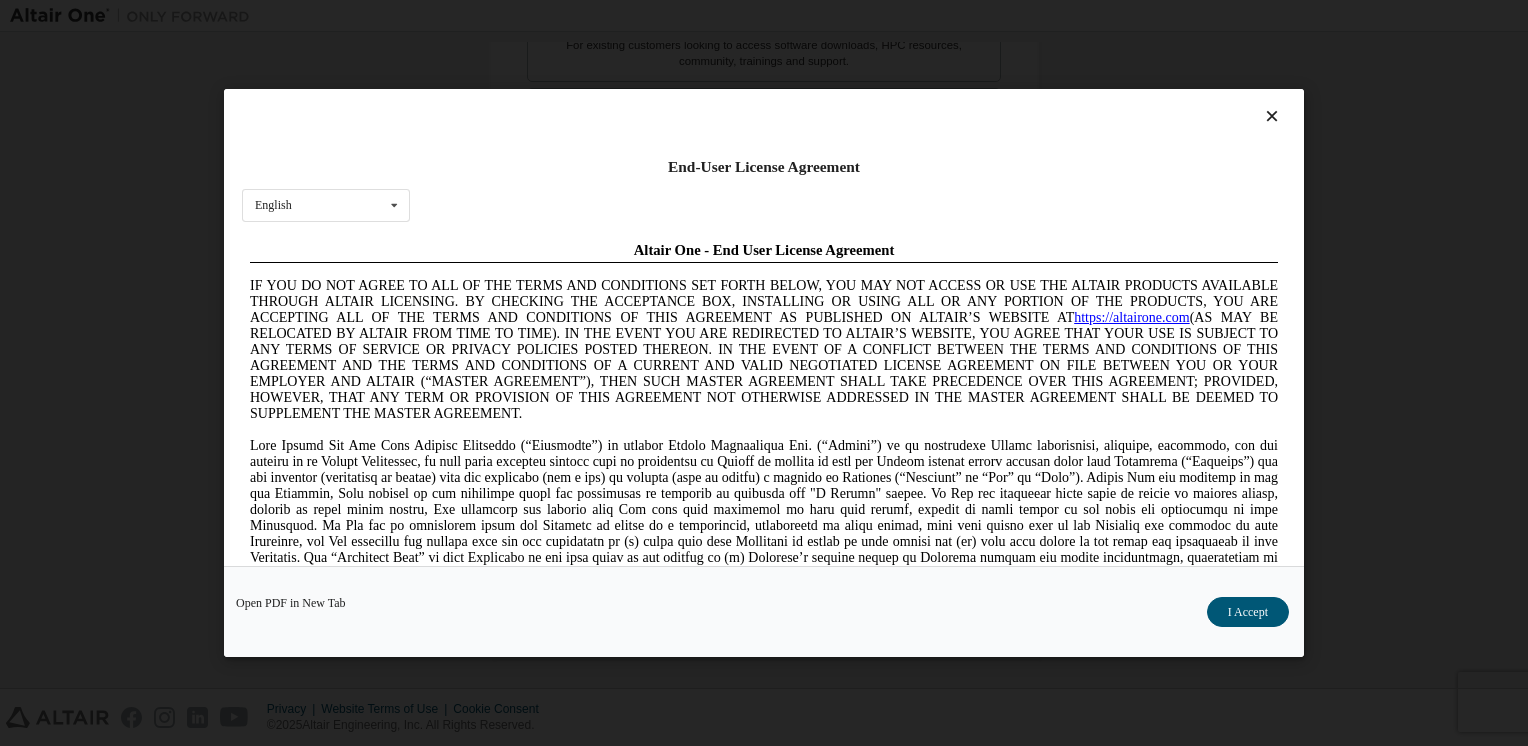 scroll, scrollTop: 0, scrollLeft: 0, axis: both 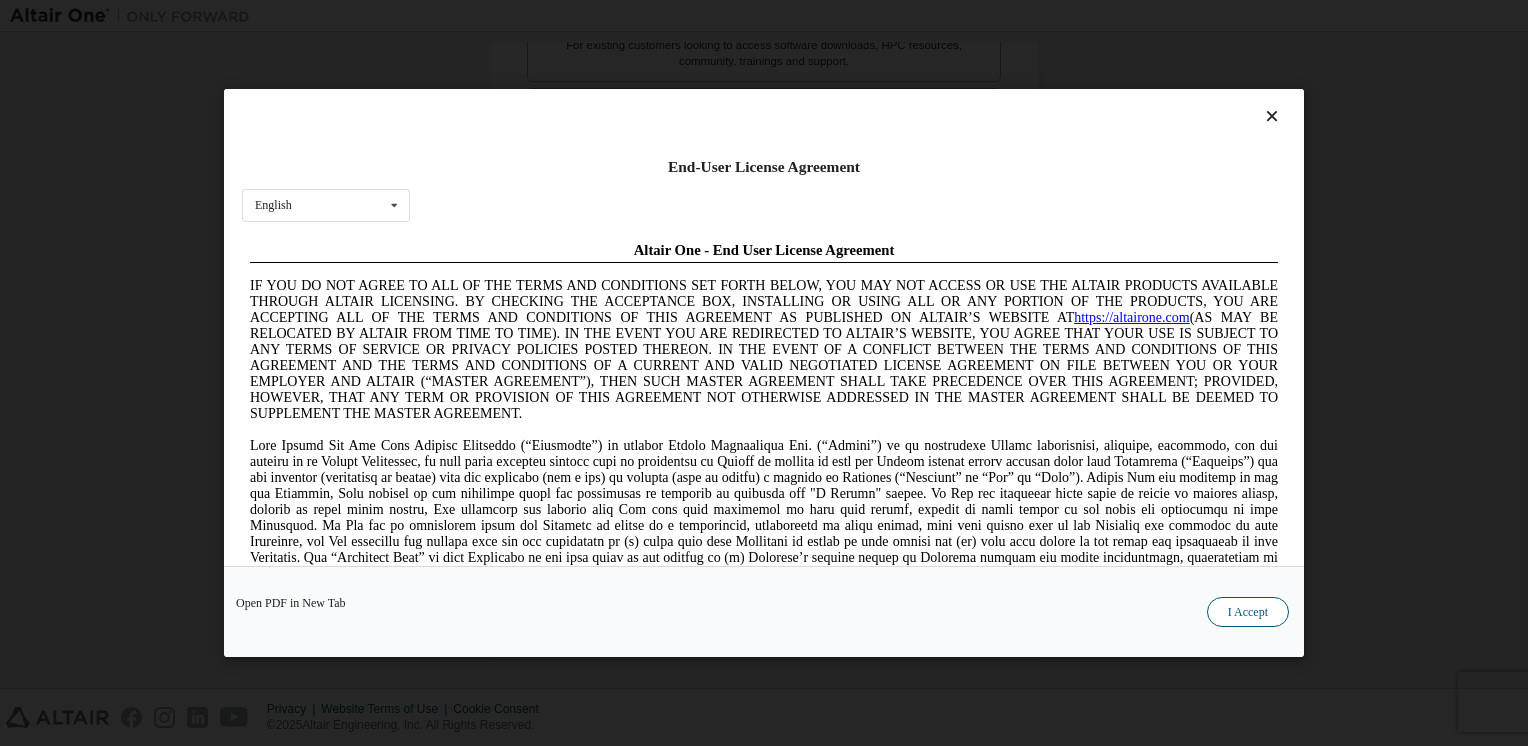 click on "I Accept" at bounding box center [1248, 612] 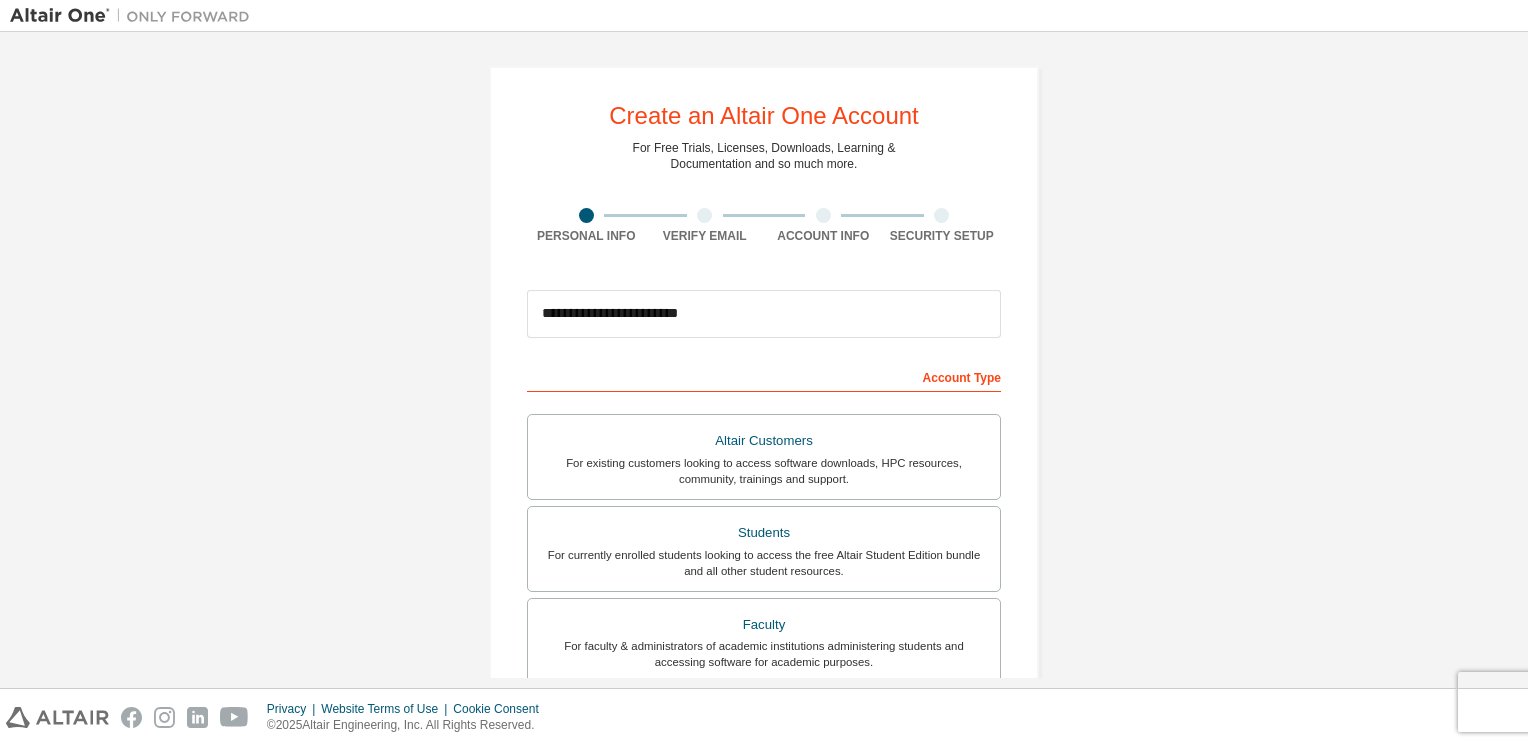 scroll, scrollTop: 418, scrollLeft: 0, axis: vertical 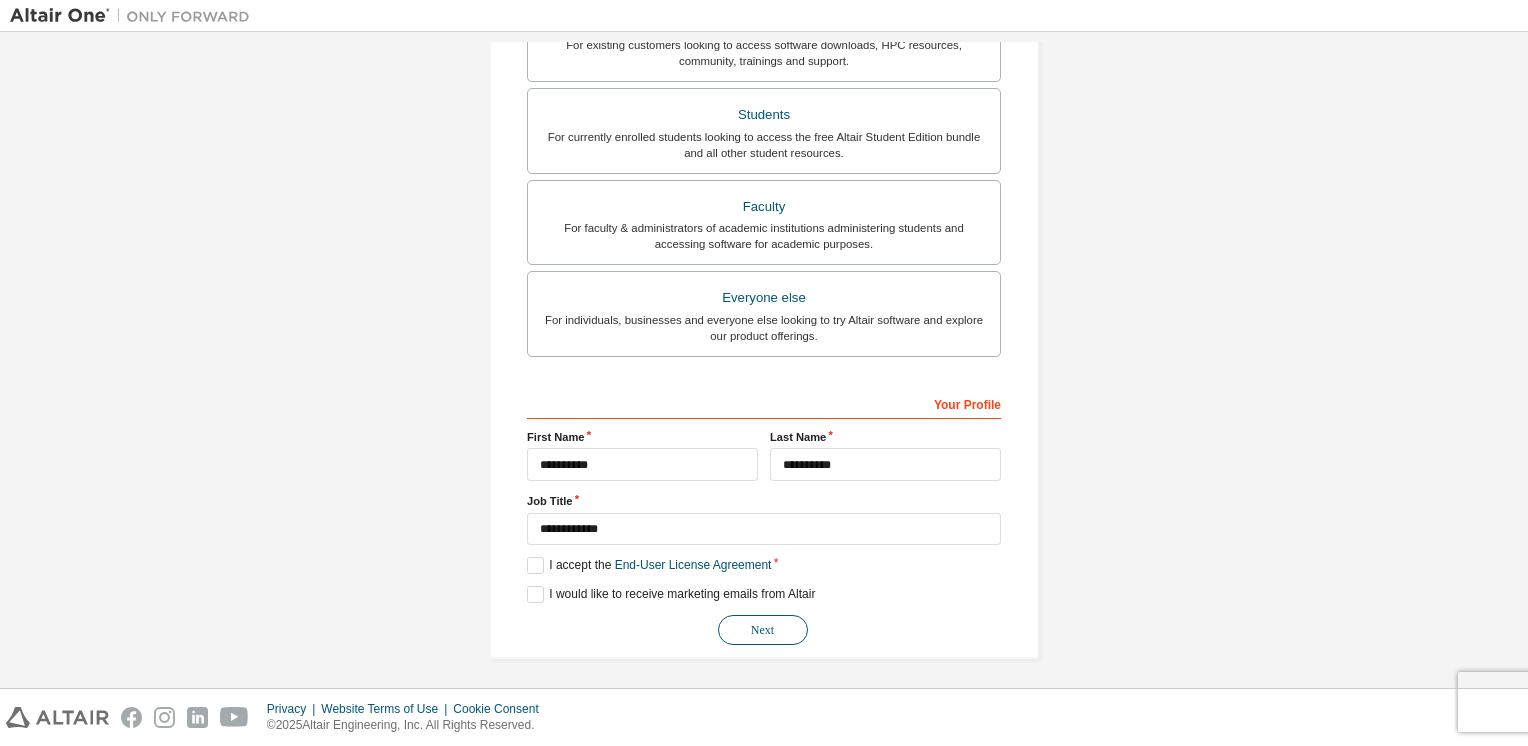 click on "Next" at bounding box center (763, 630) 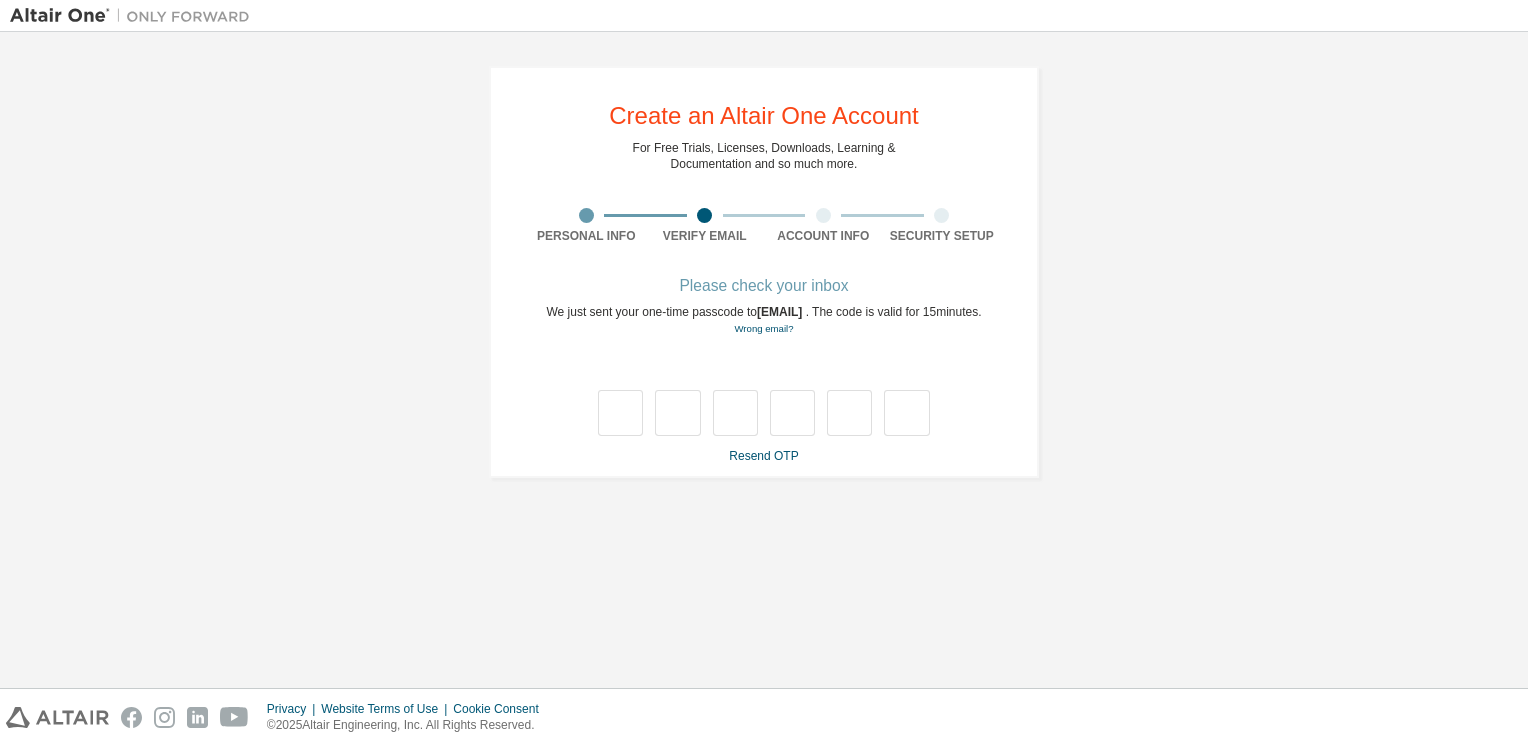 scroll, scrollTop: 0, scrollLeft: 0, axis: both 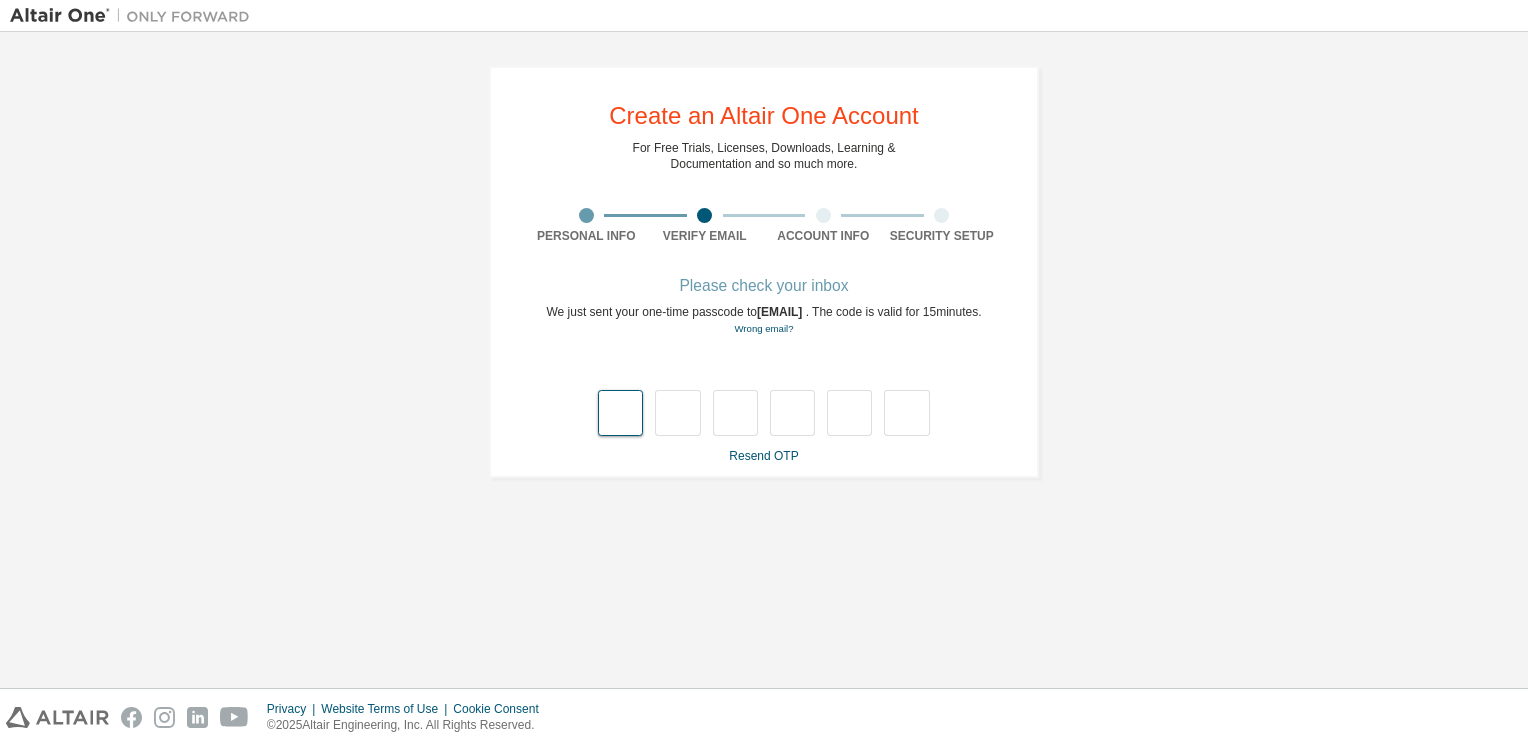 type on "*" 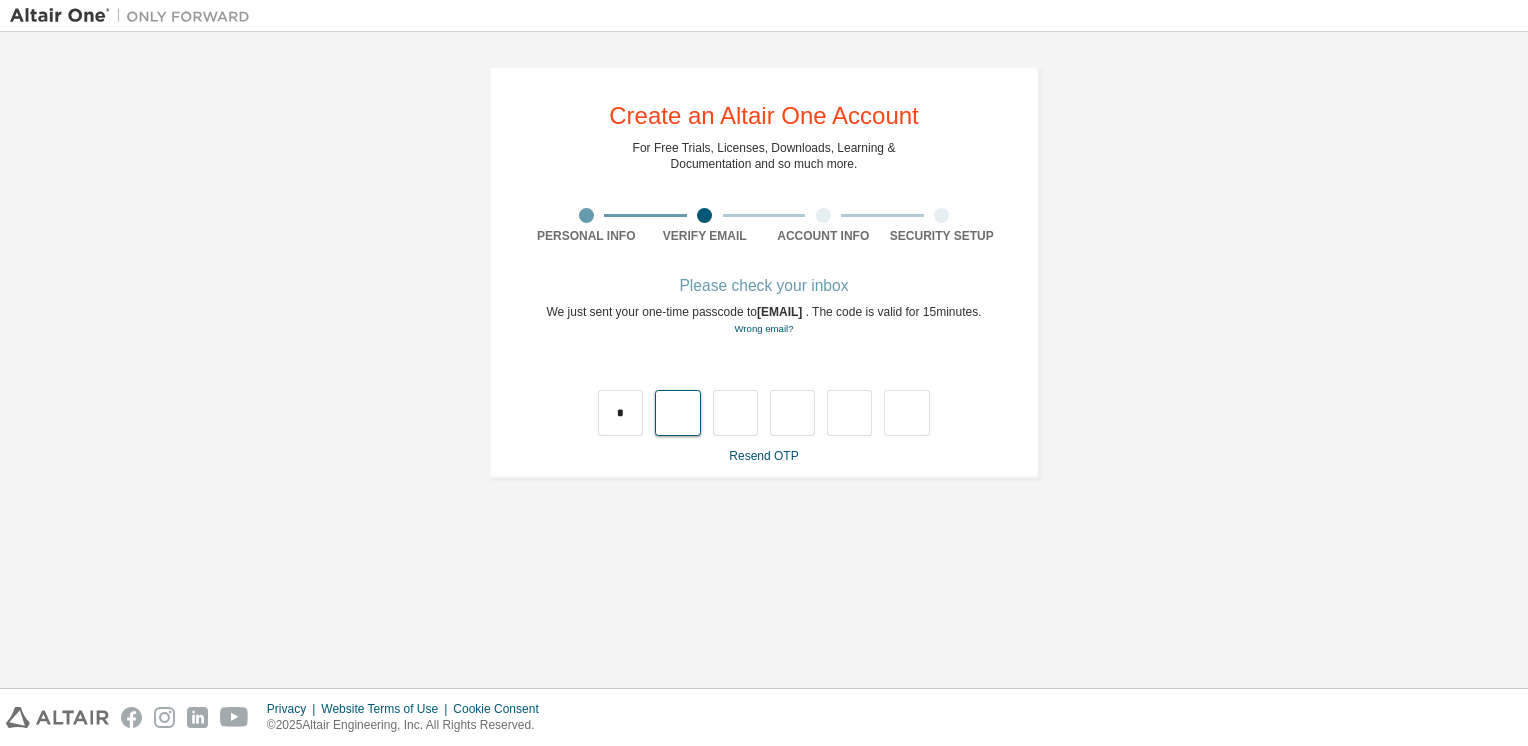 type on "*" 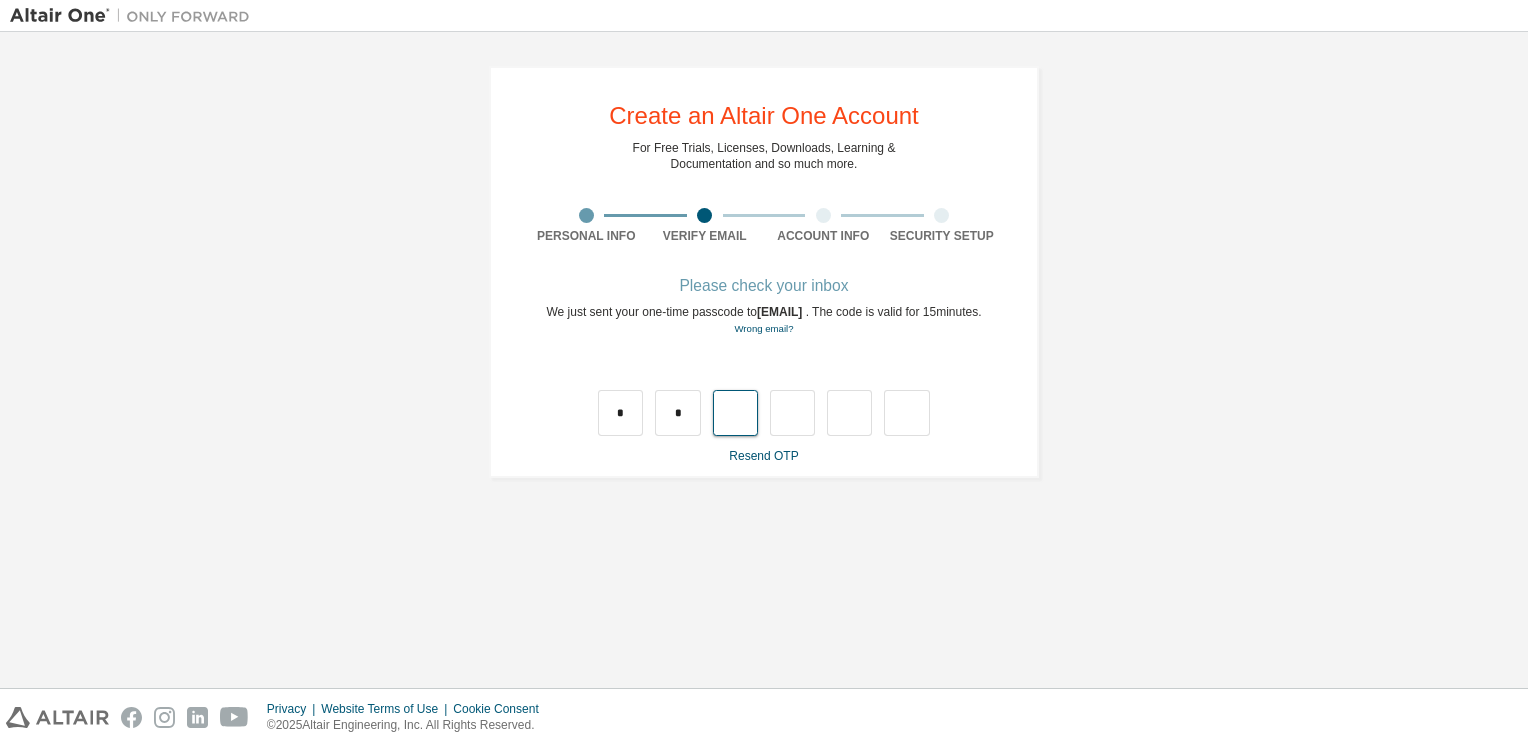 type on "*" 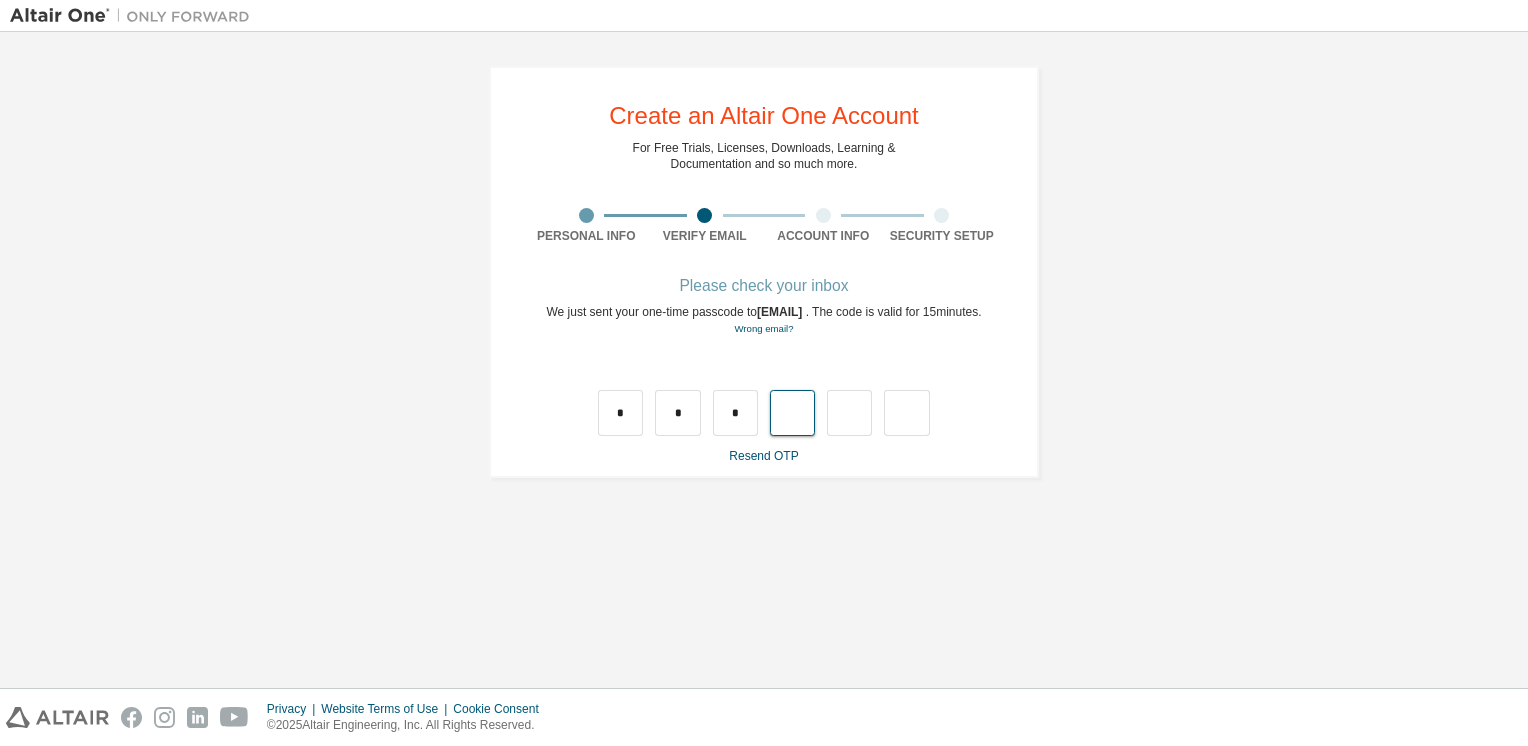 type on "*" 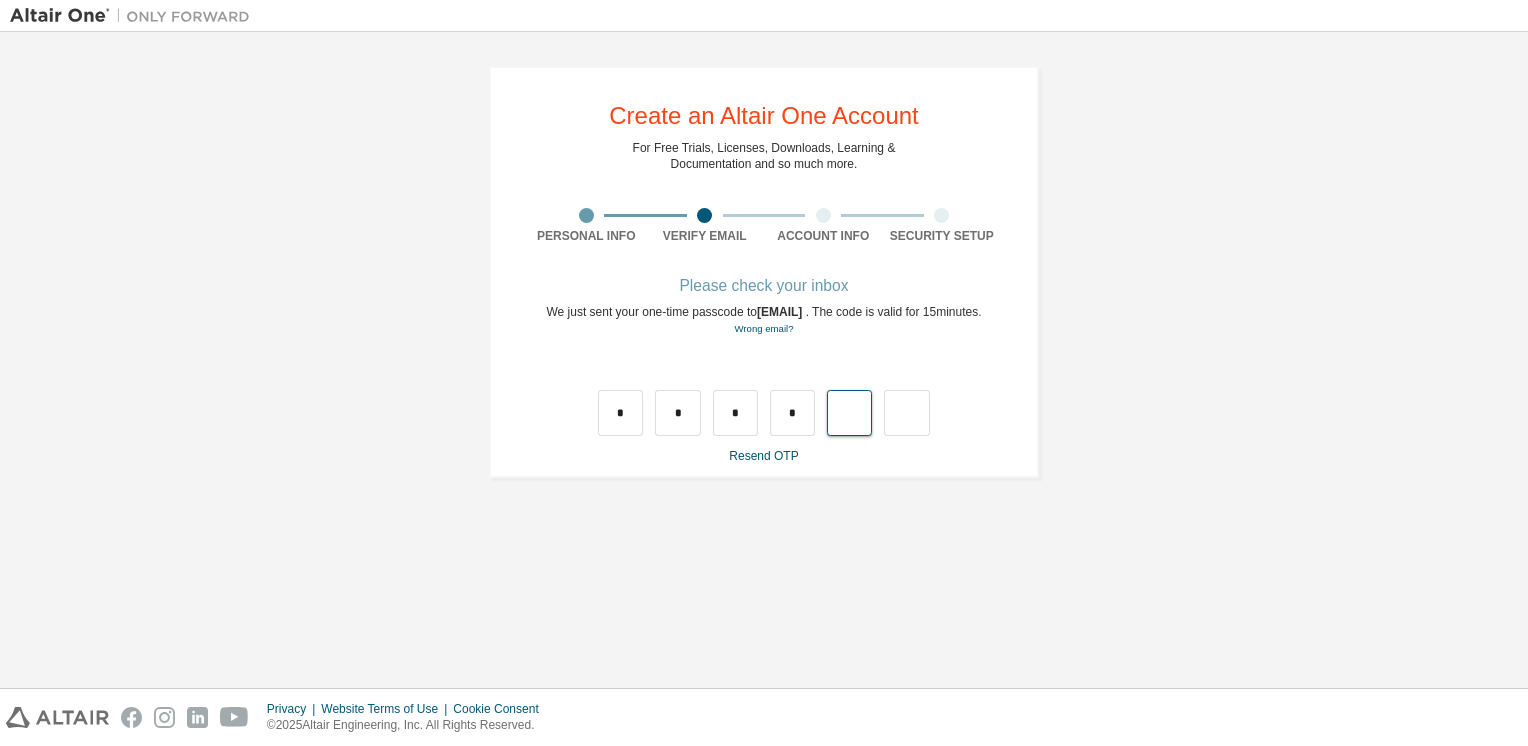 type on "*" 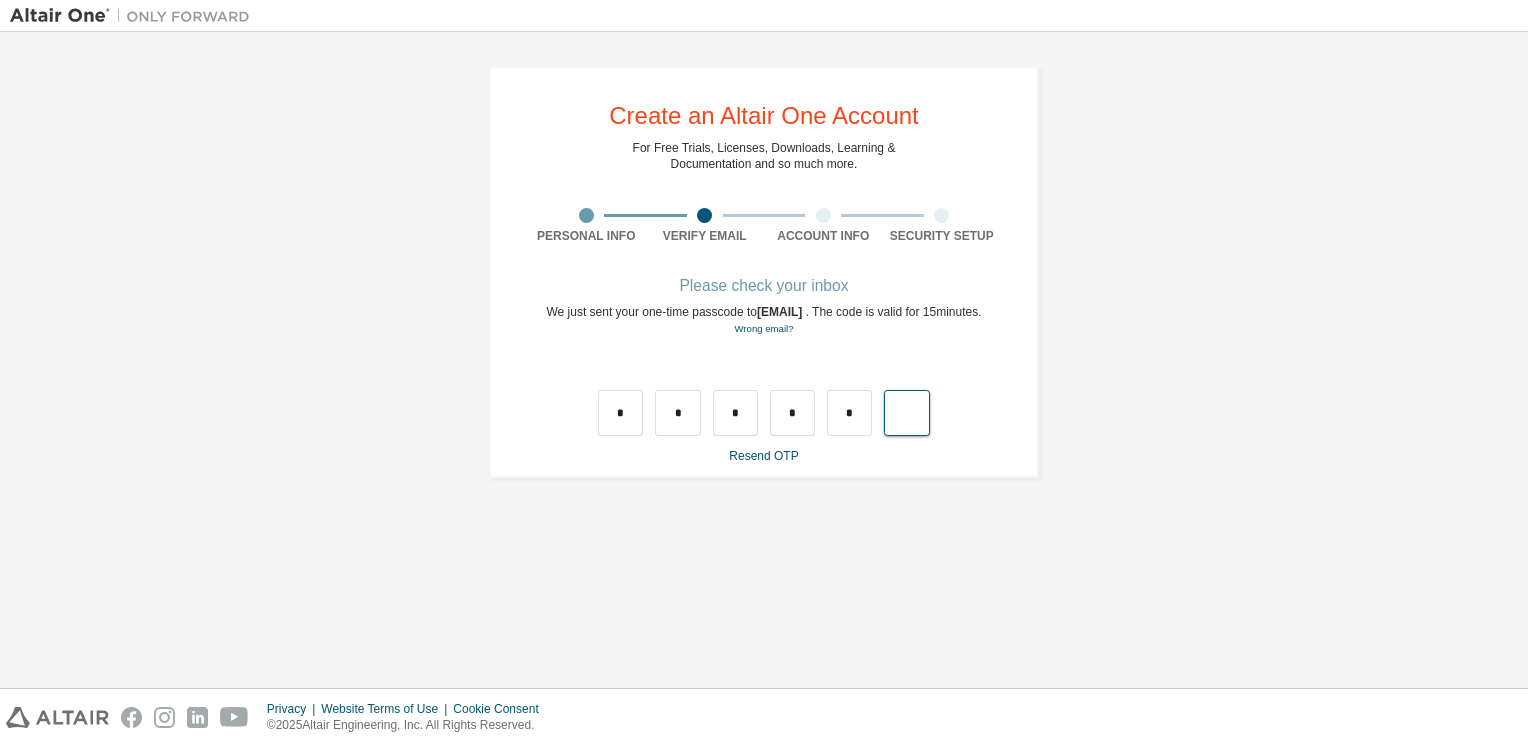 type on "*" 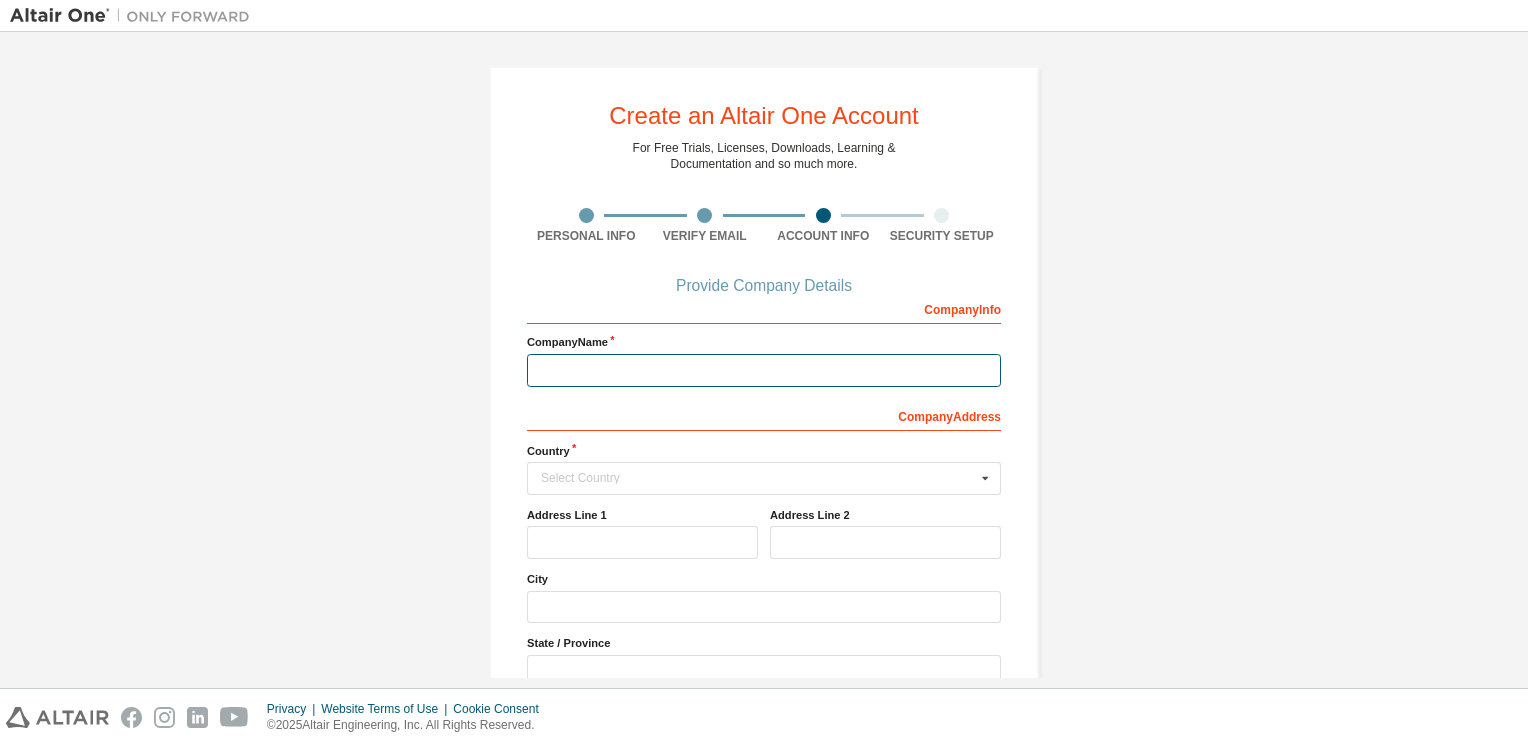 click at bounding box center (764, 370) 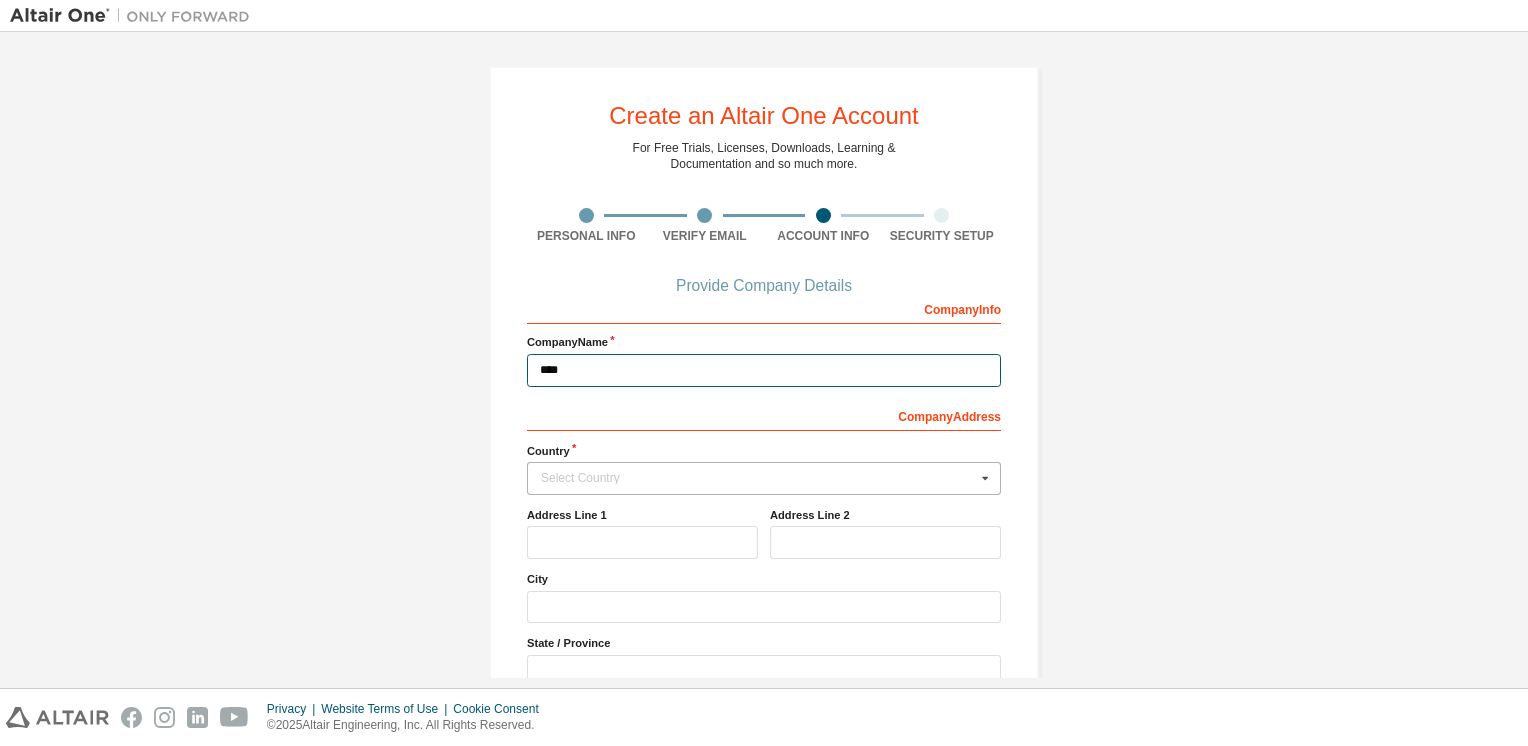 type on "****" 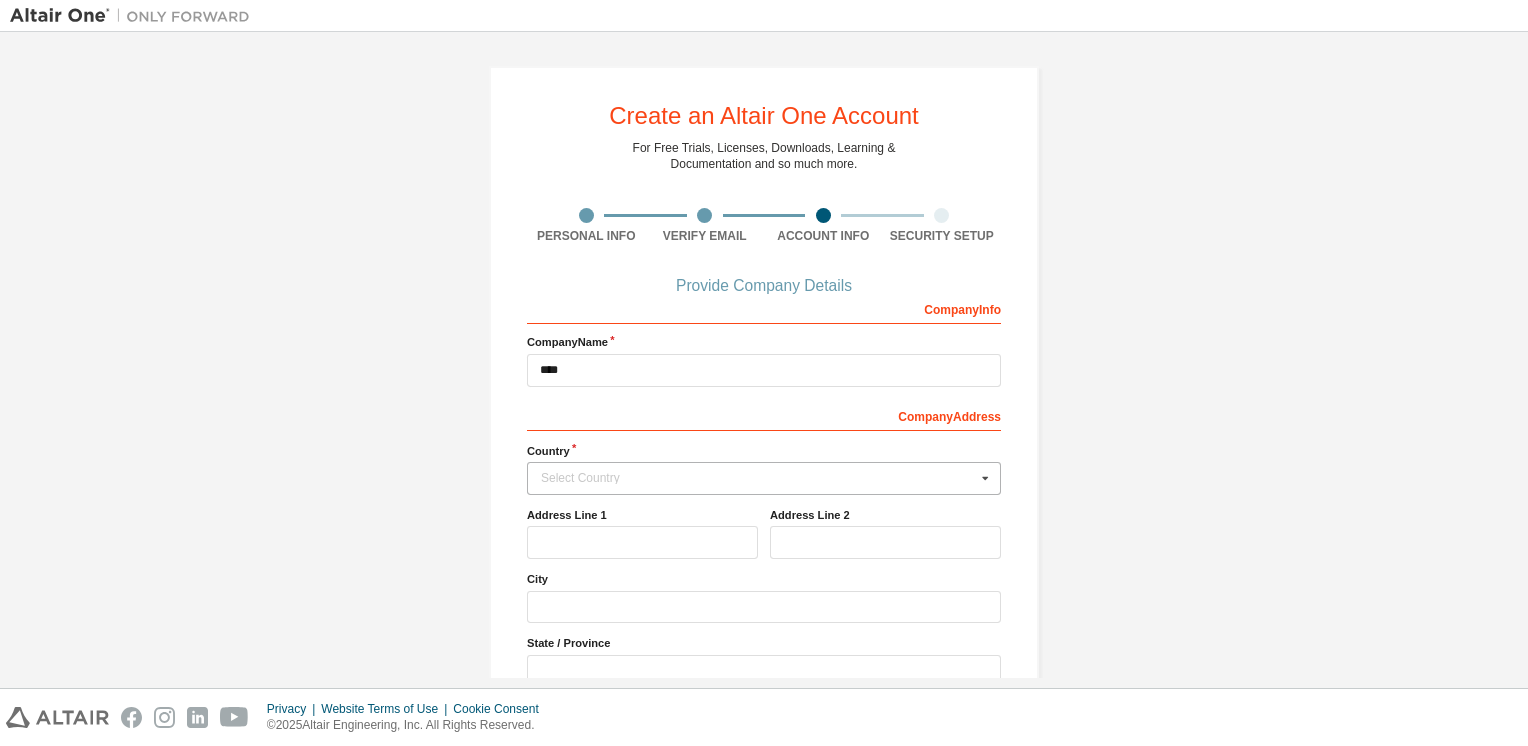 click on "Select Country" at bounding box center (758, 478) 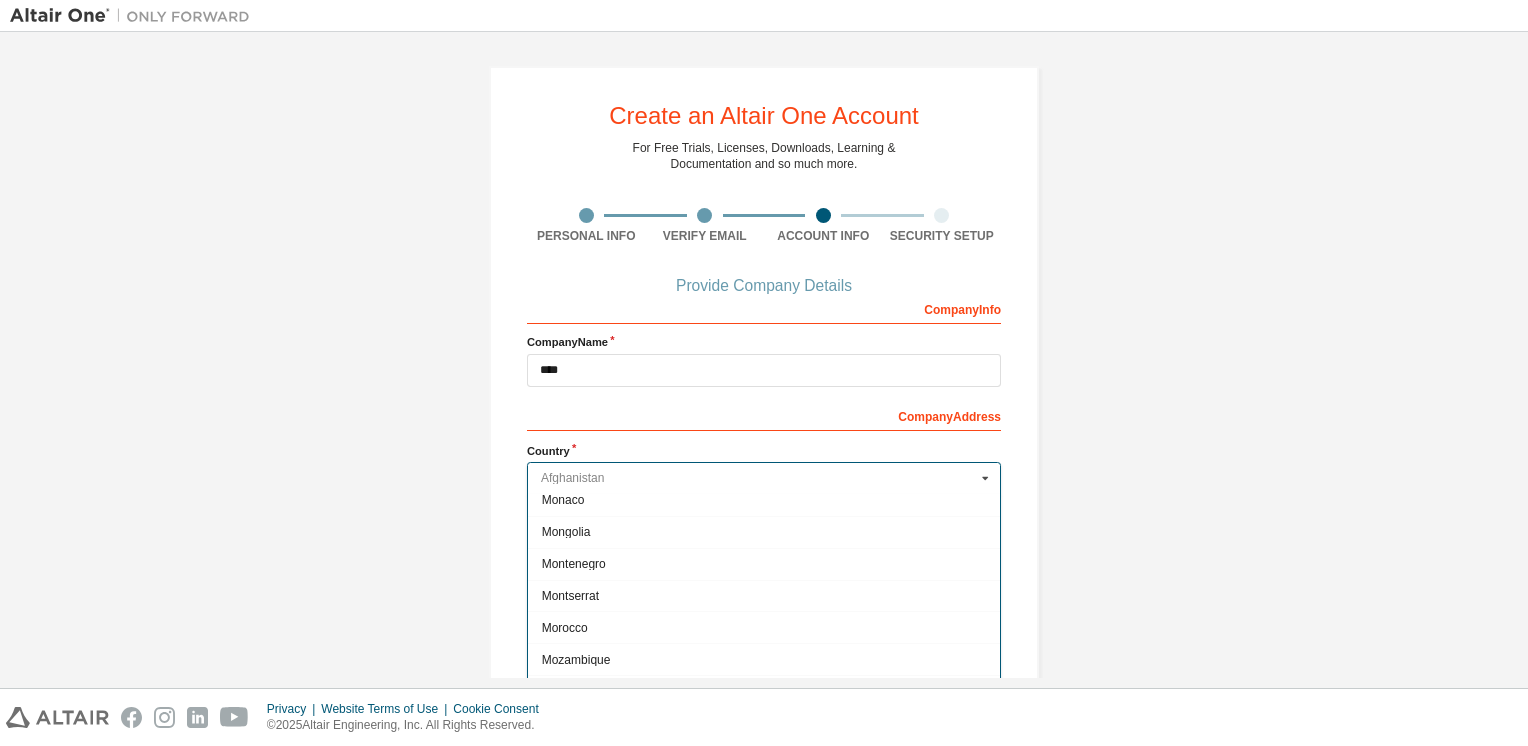 scroll, scrollTop: 4300, scrollLeft: 0, axis: vertical 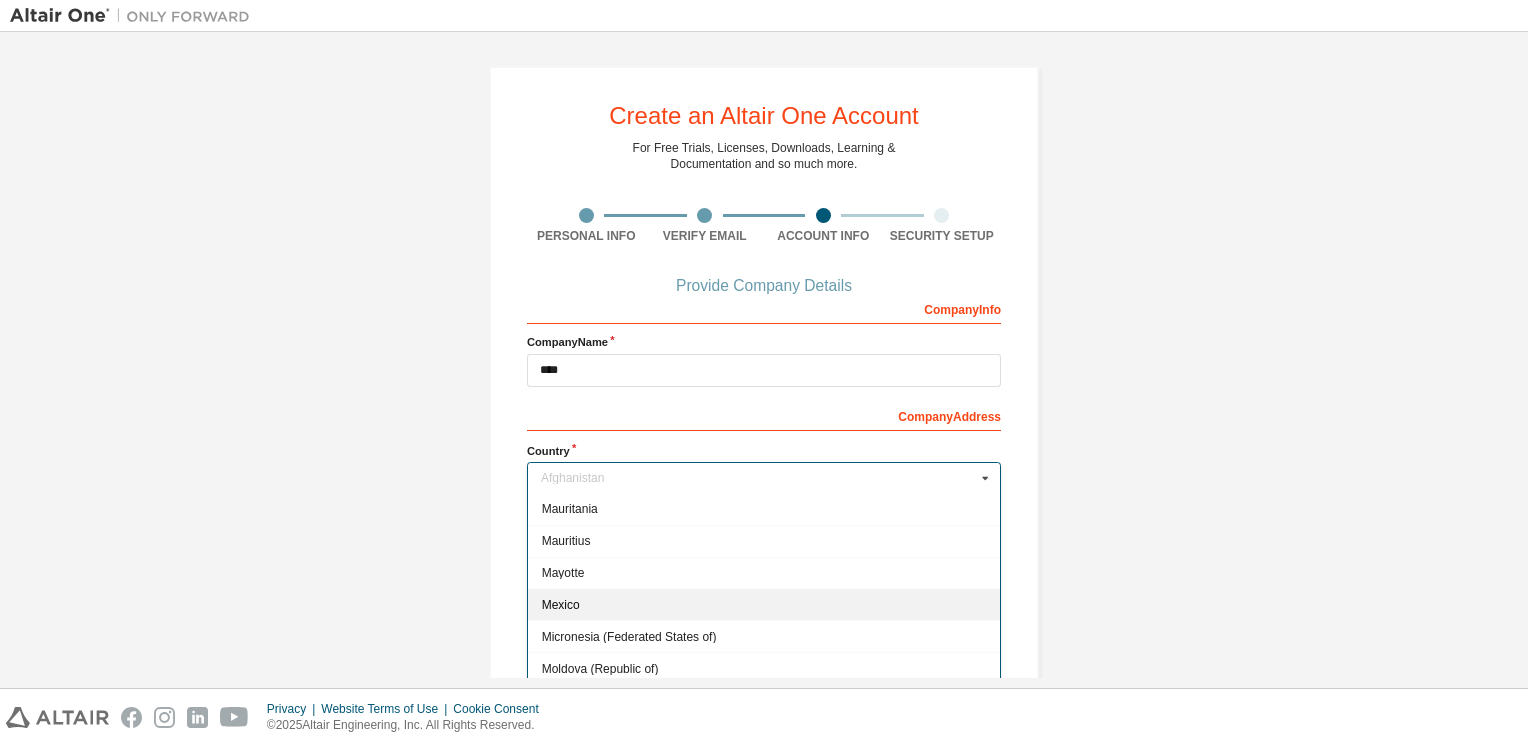 click on "Mexico" at bounding box center (764, 605) 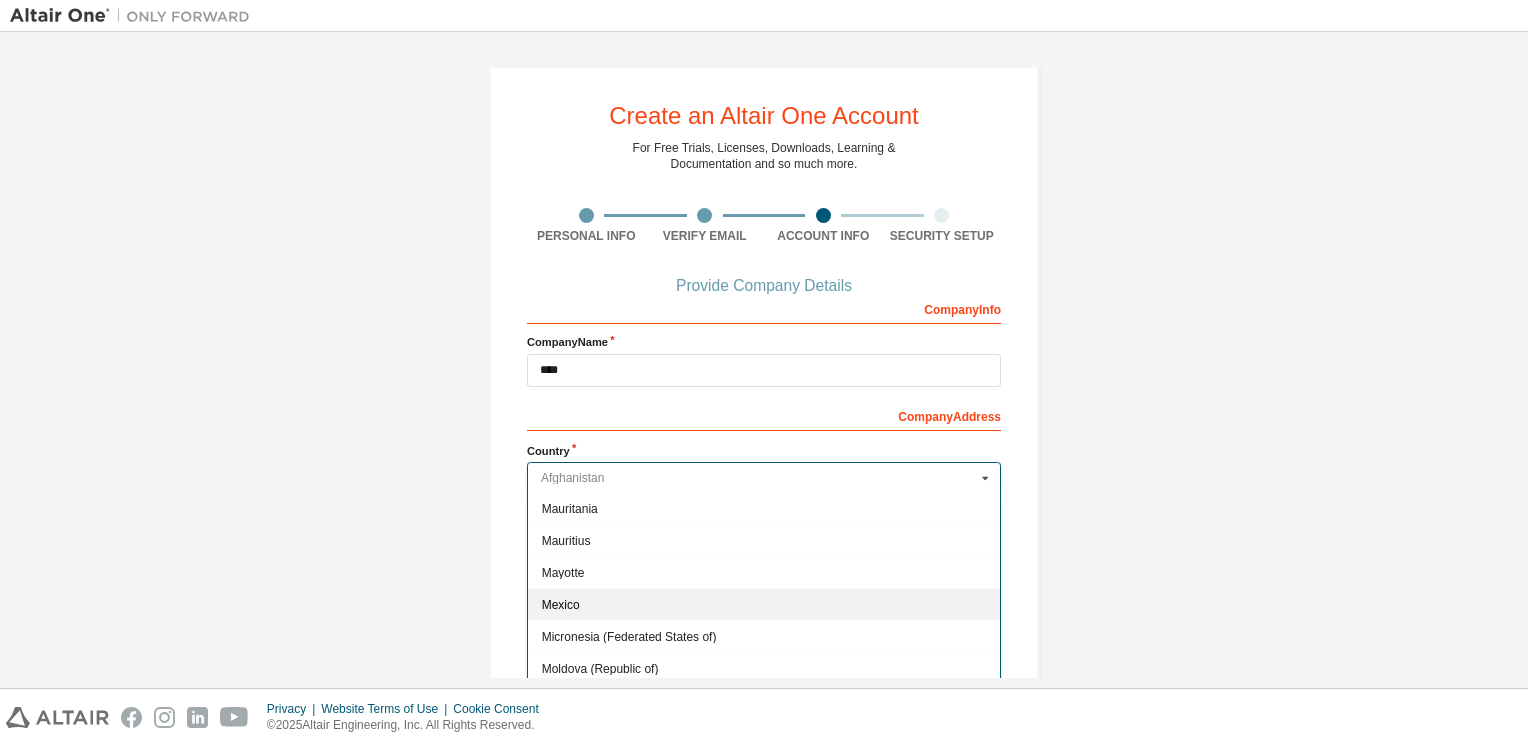 type on "***" 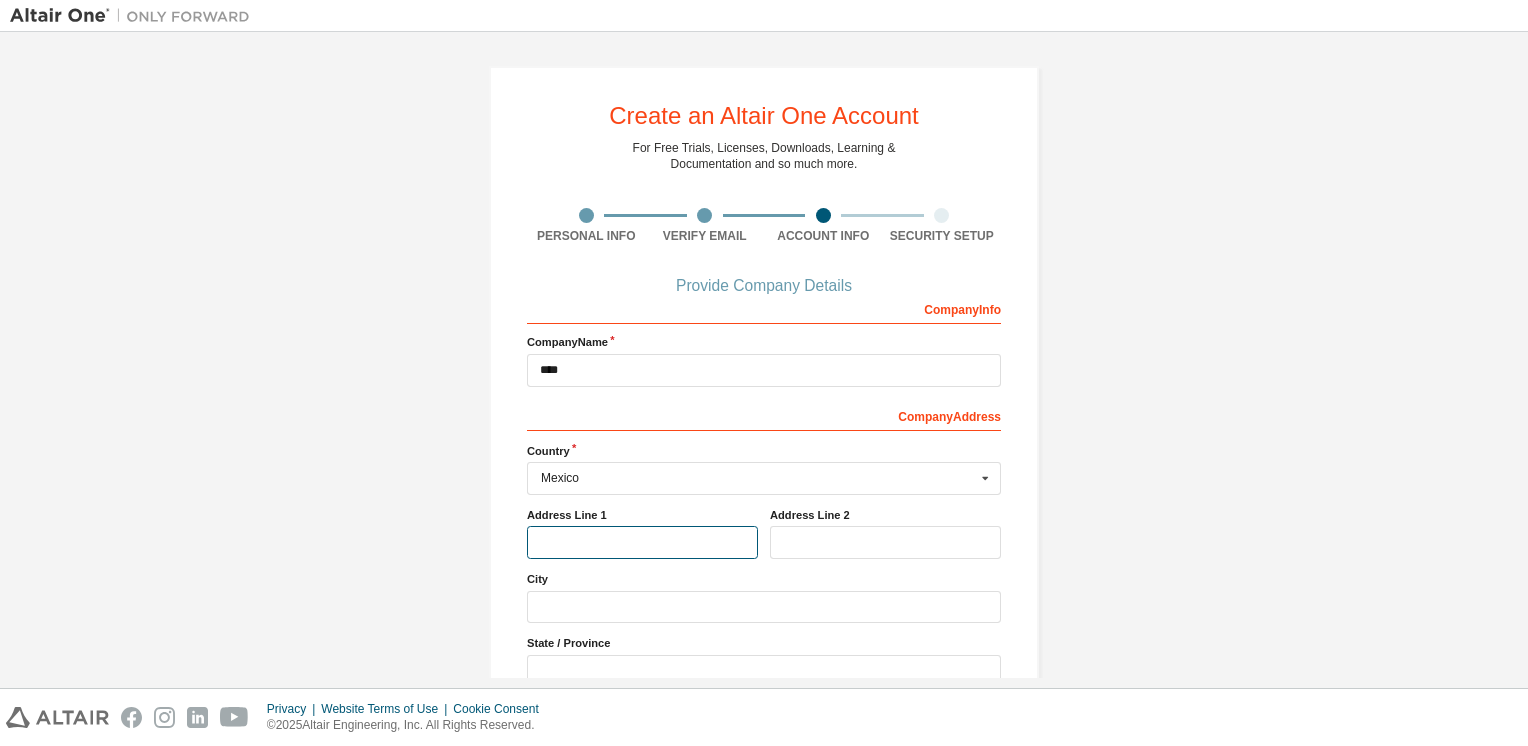 click at bounding box center [642, 542] 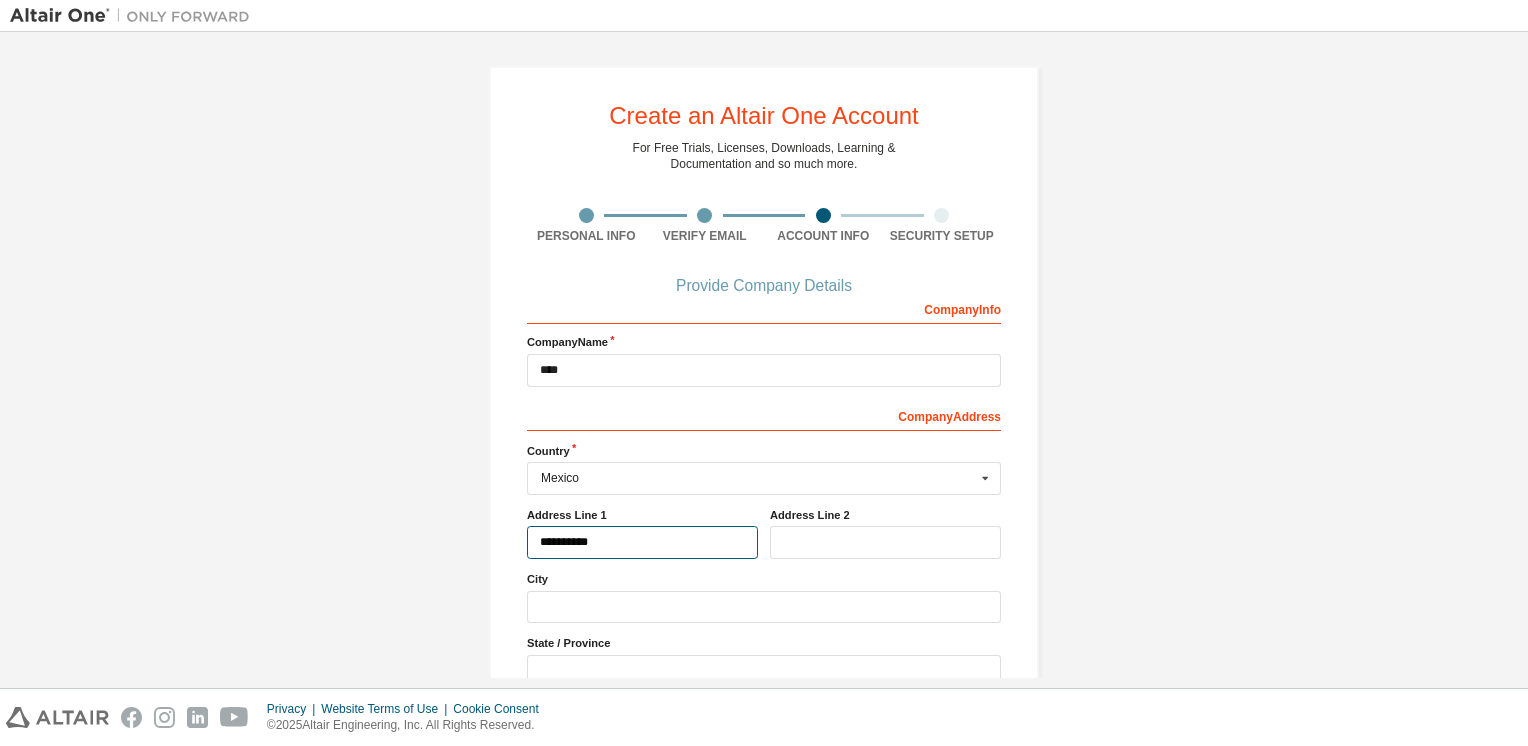 type on "**********" 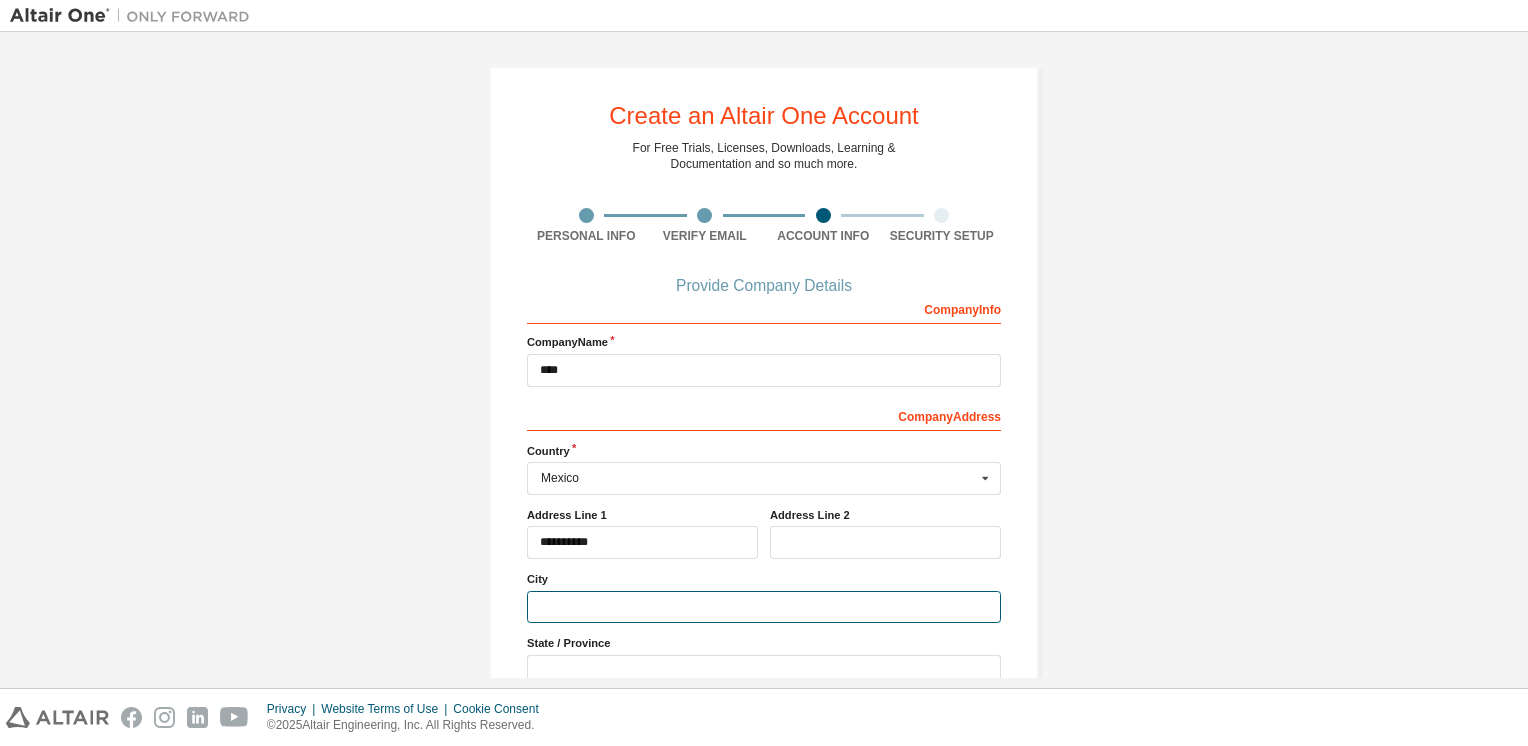 click at bounding box center [764, 607] 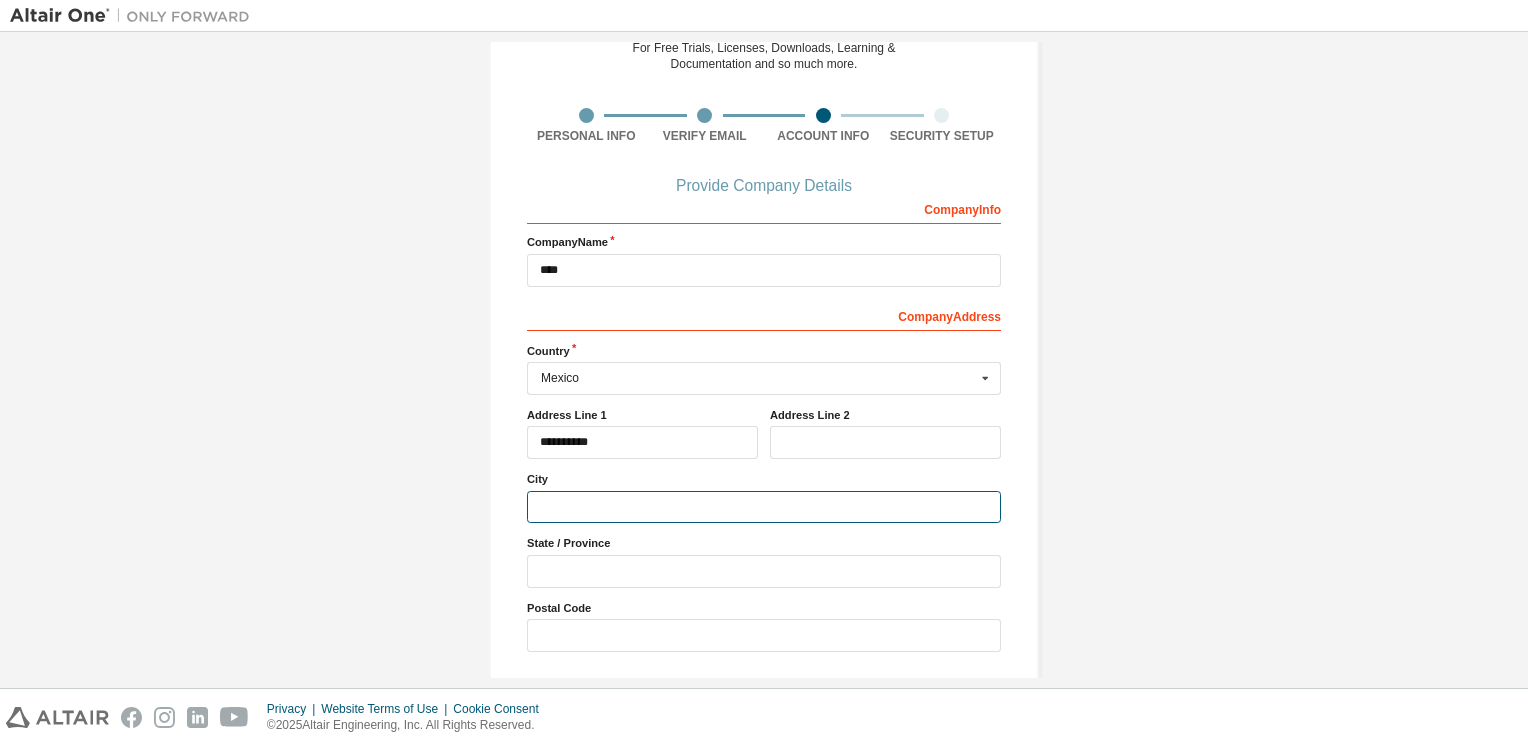scroll, scrollTop: 163, scrollLeft: 0, axis: vertical 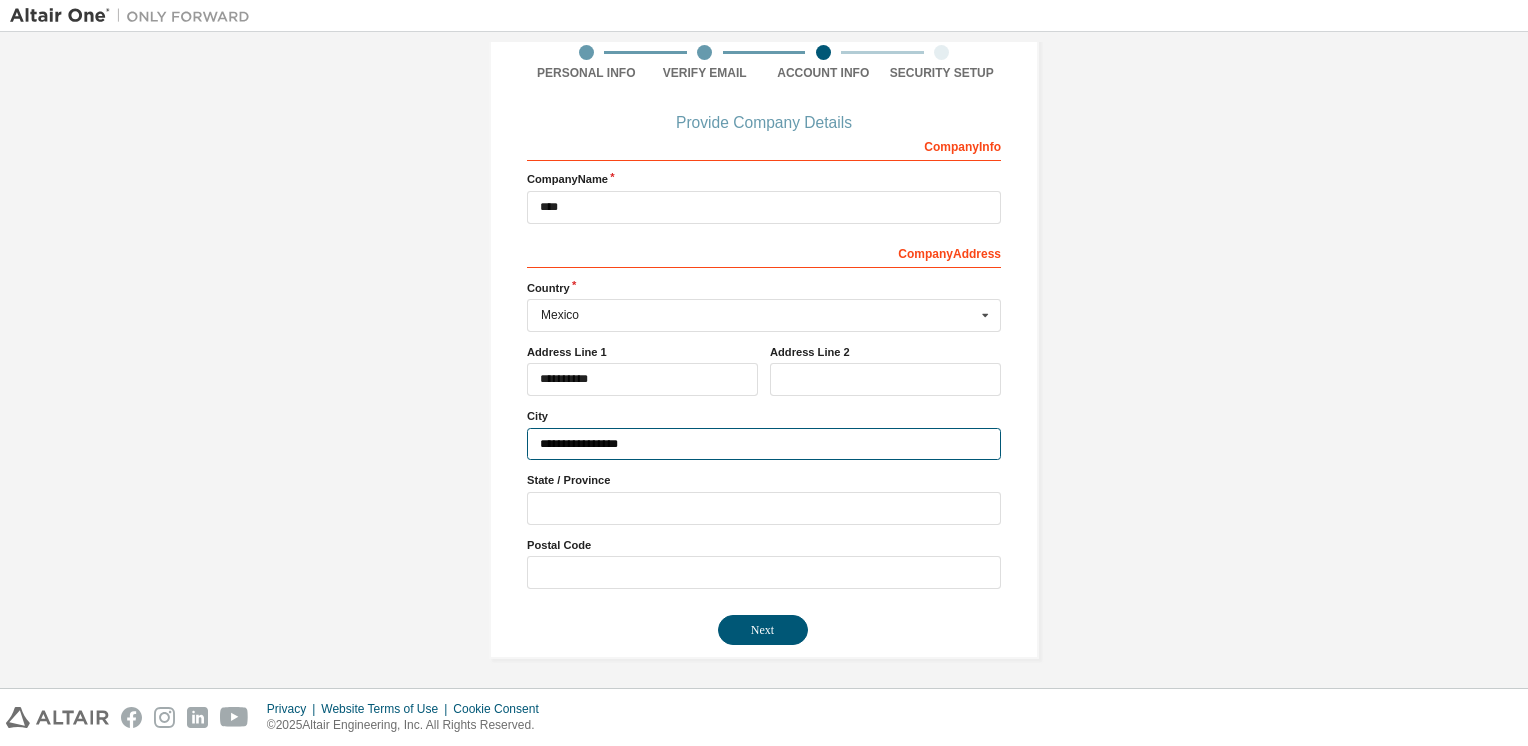 type on "**********" 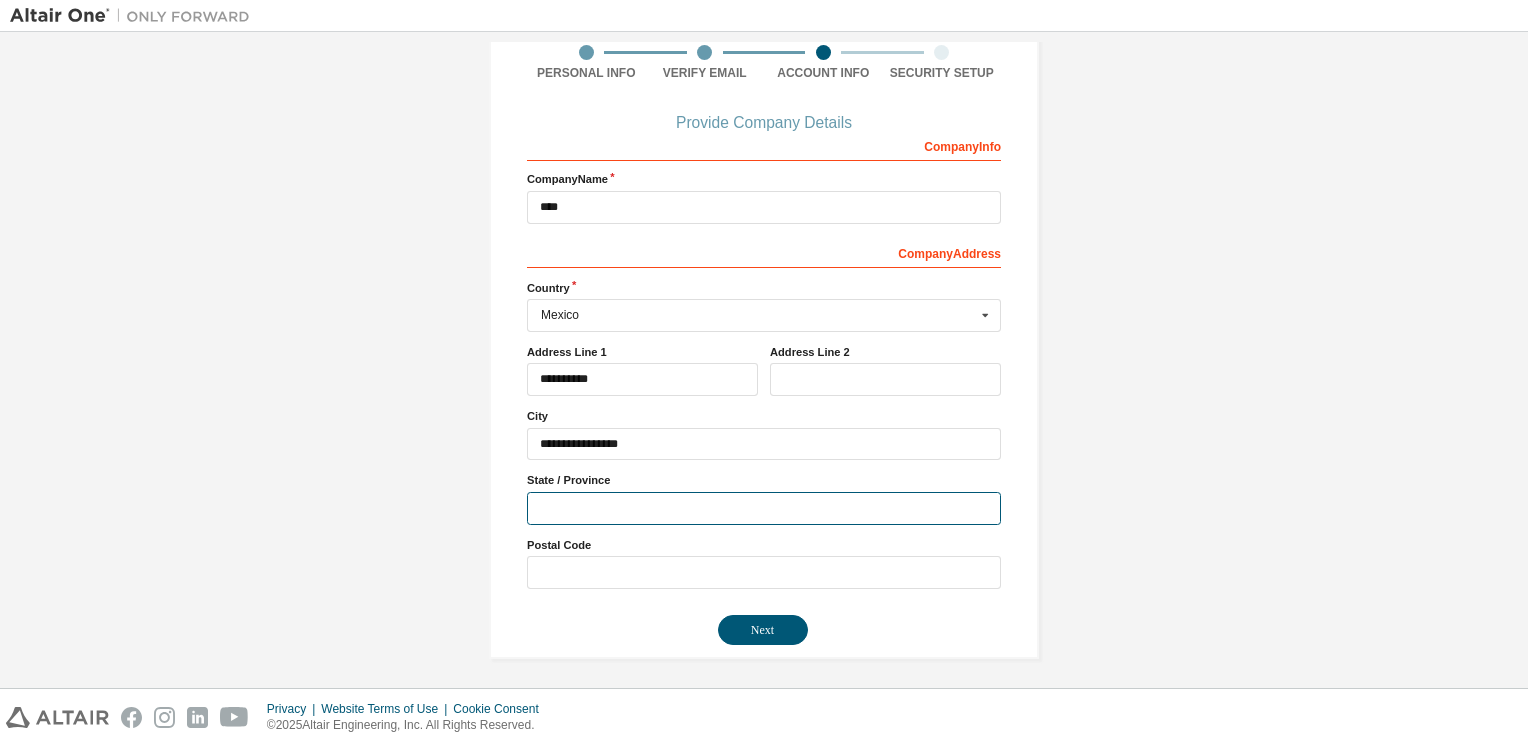 click at bounding box center [764, 508] 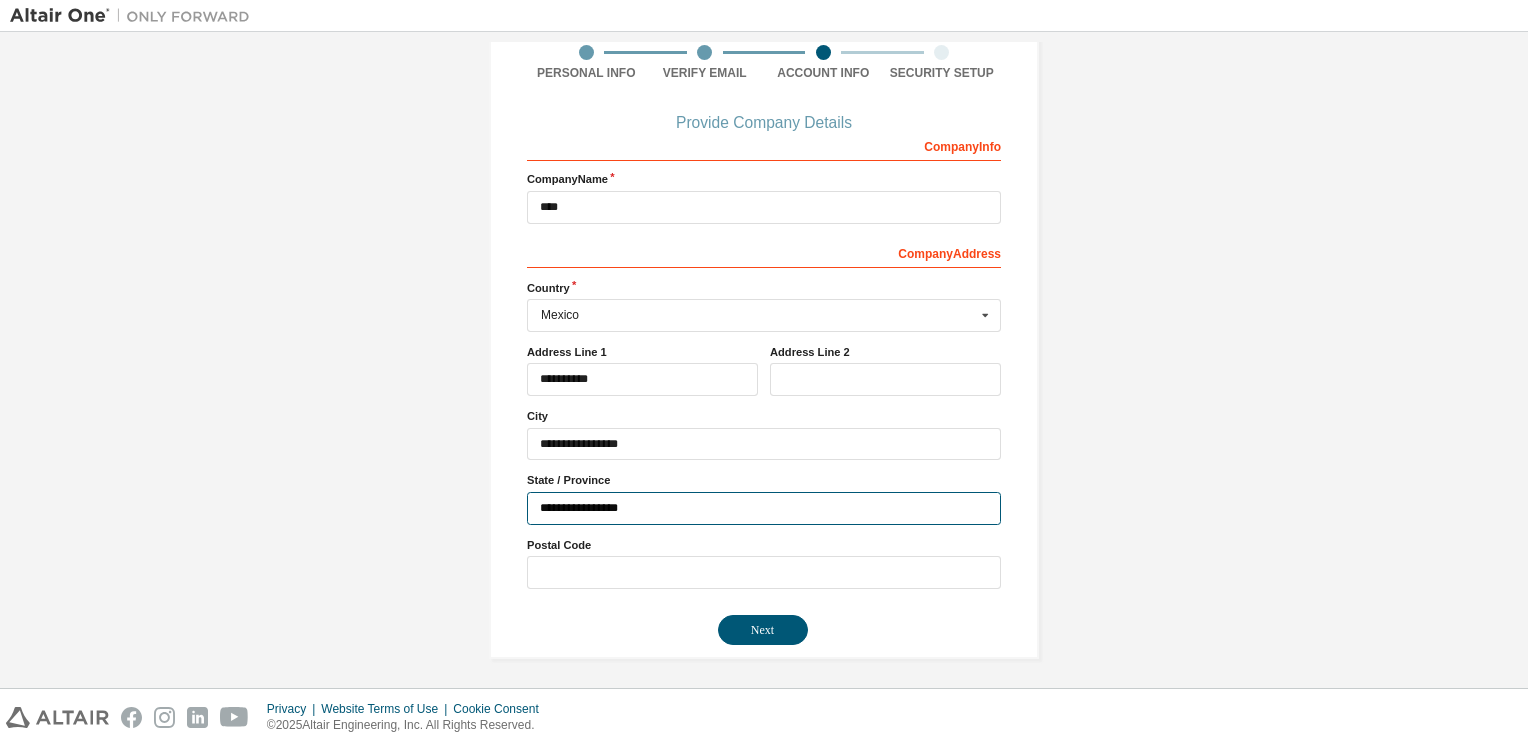 type on "**********" 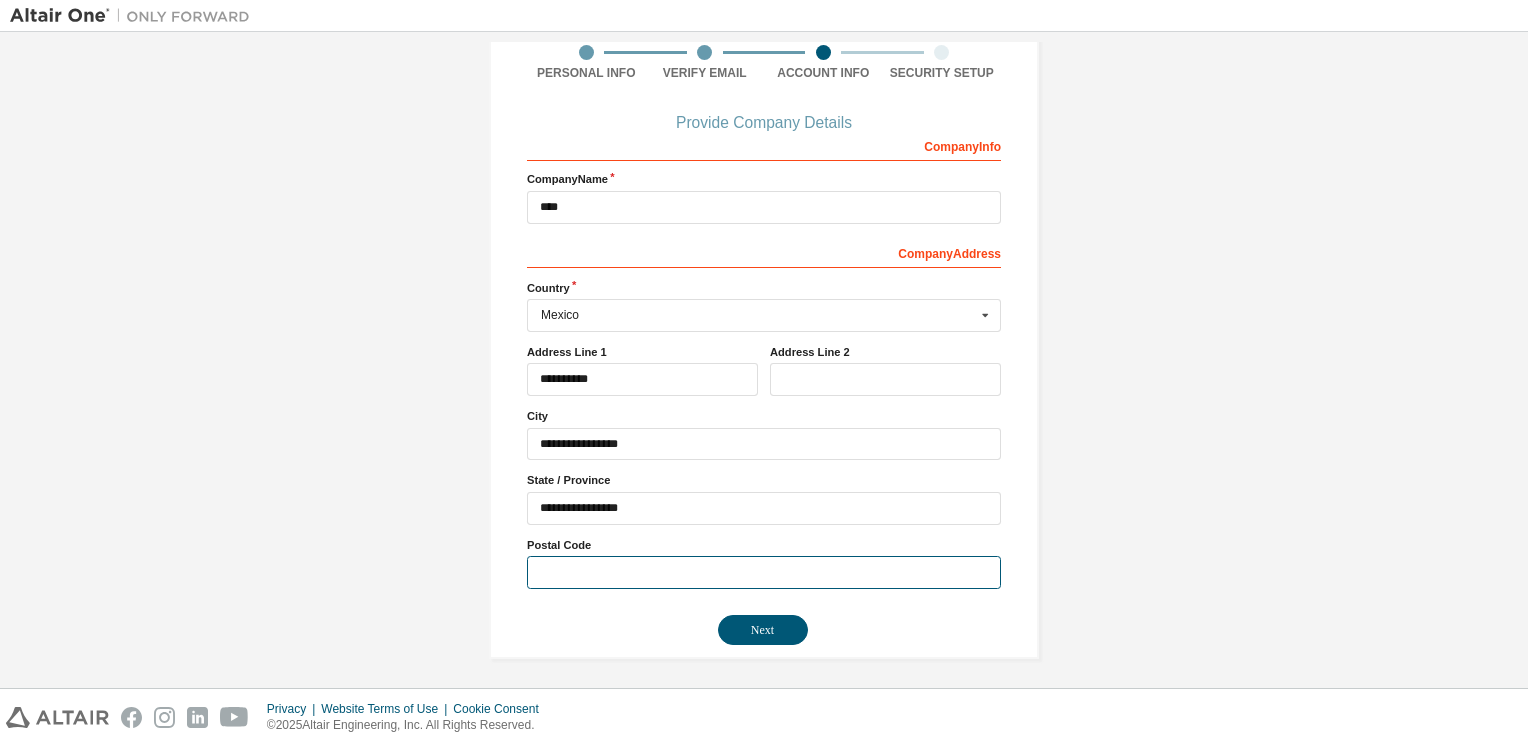 click at bounding box center [764, 572] 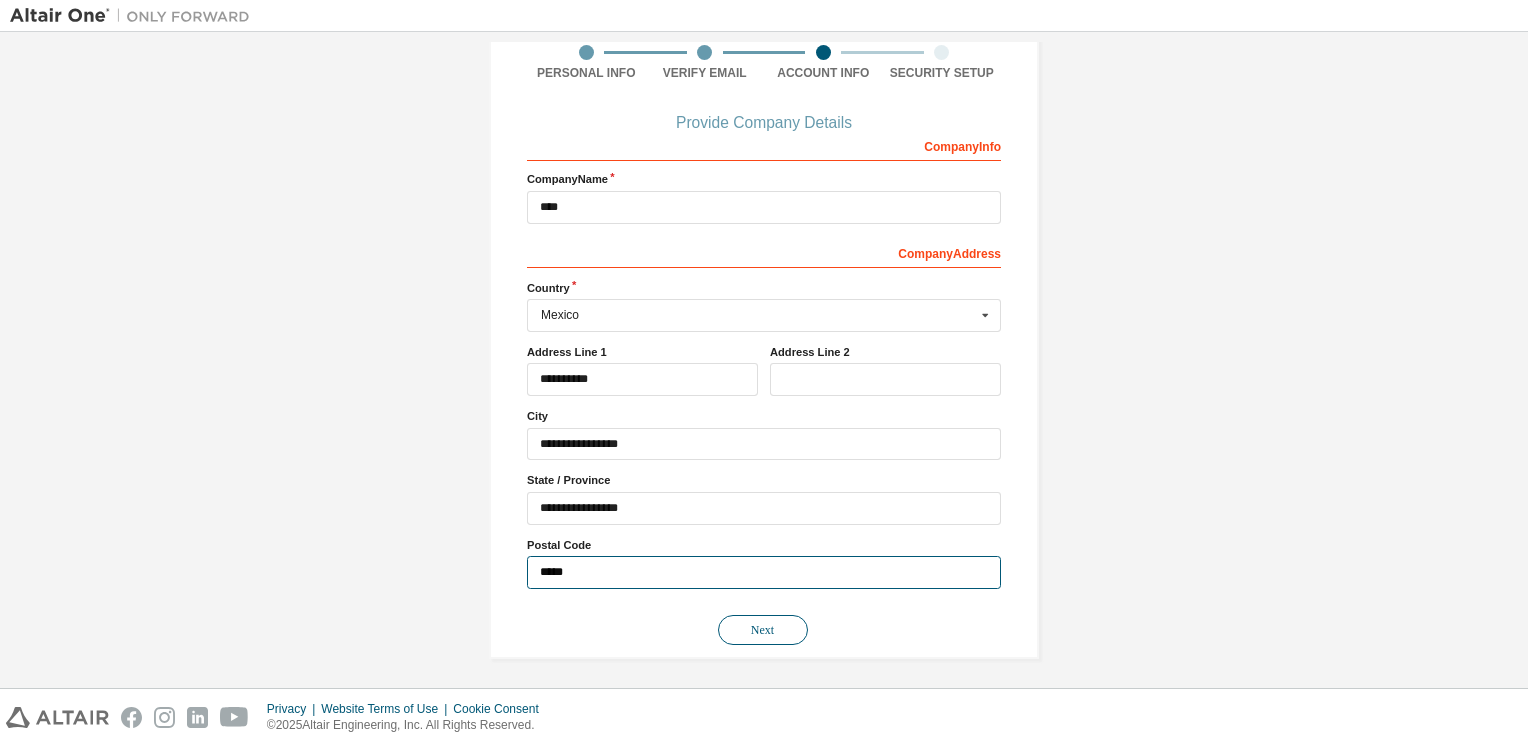 type on "*****" 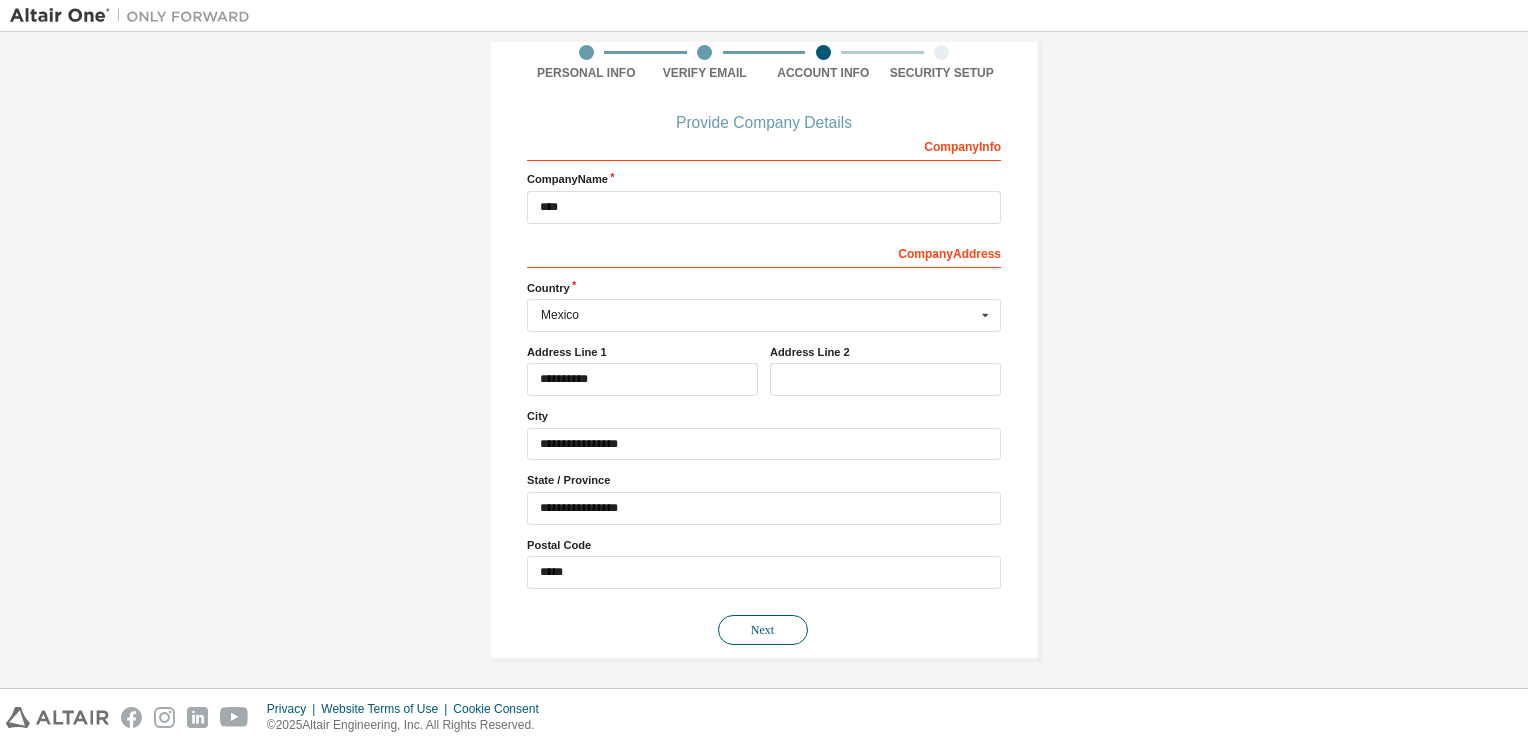 click on "Next" at bounding box center (763, 630) 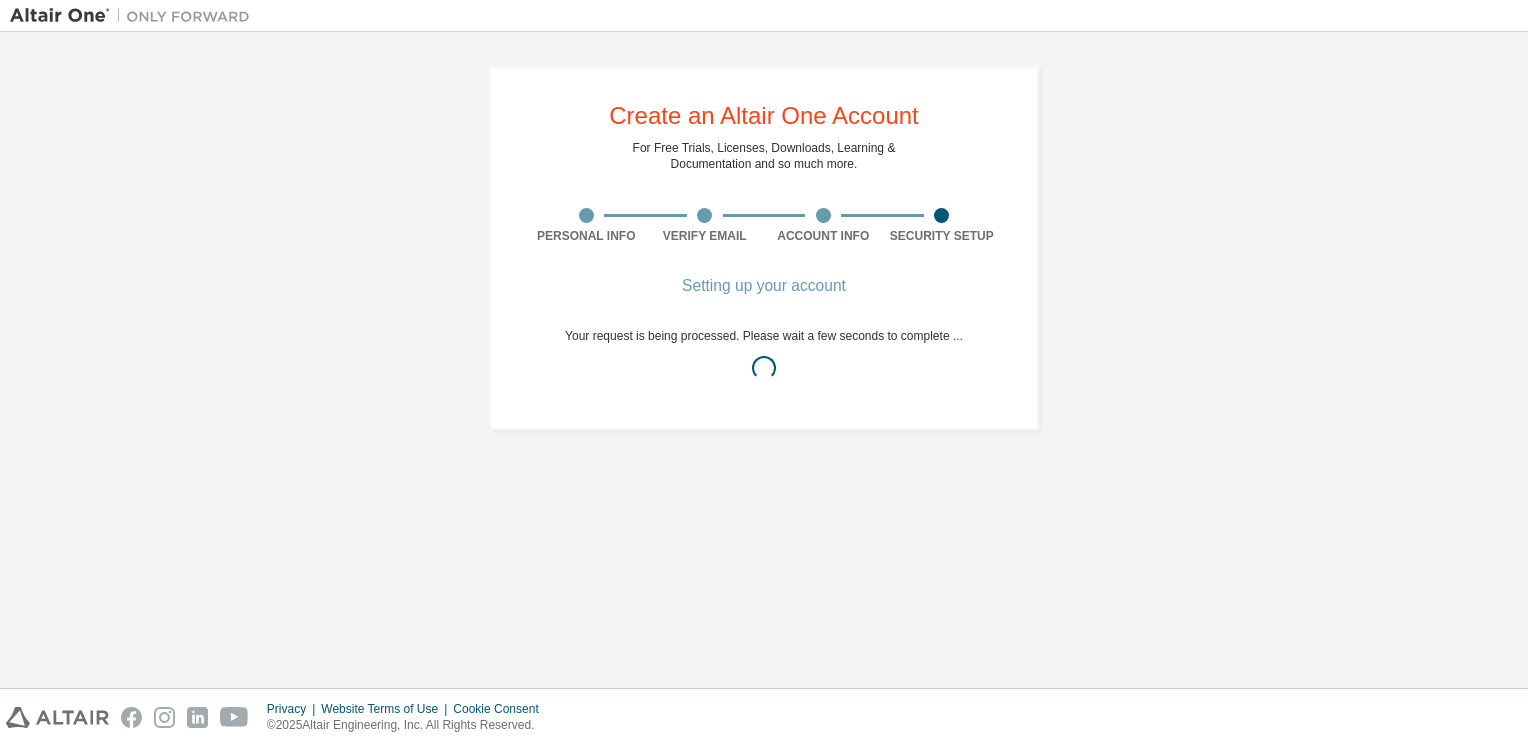 scroll, scrollTop: 0, scrollLeft: 0, axis: both 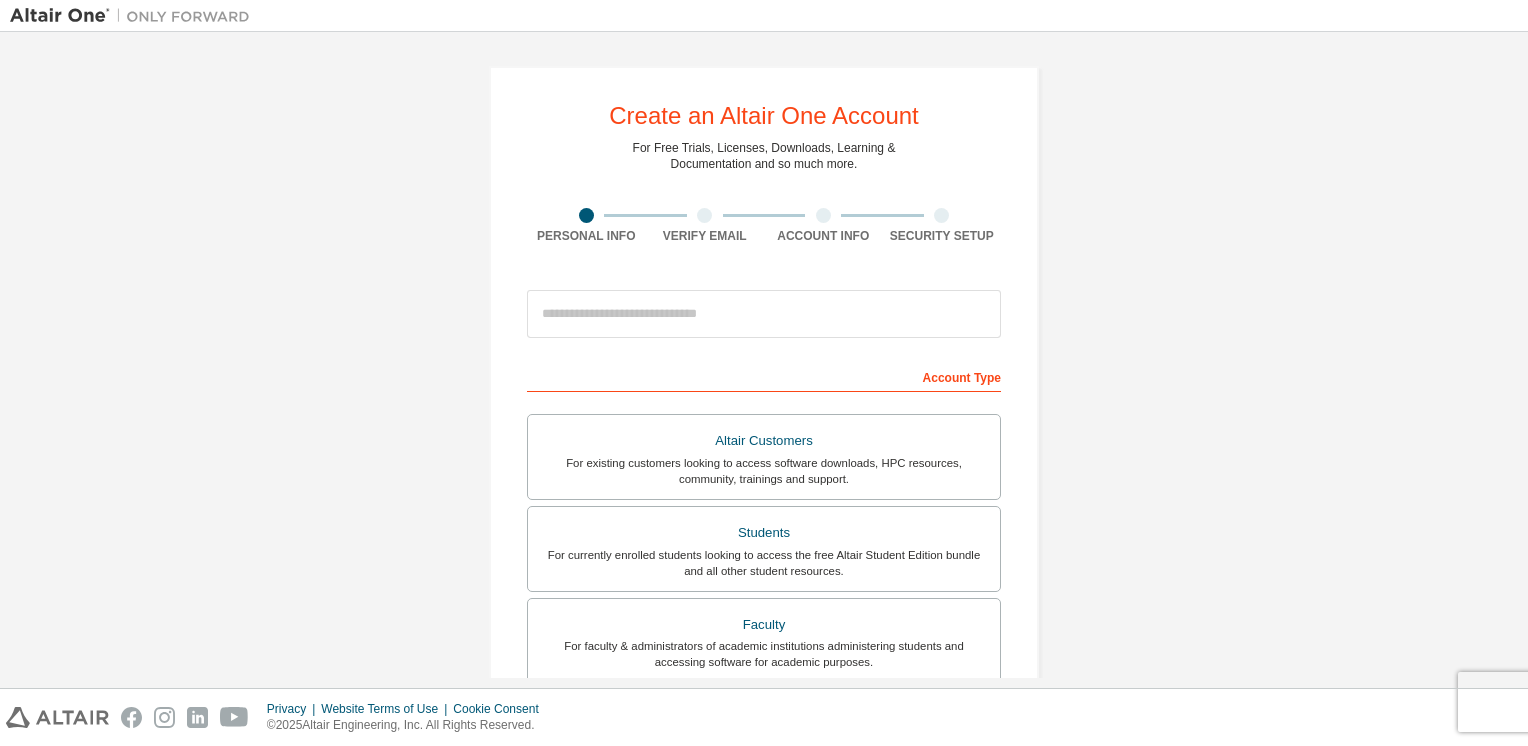 click at bounding box center (764, 314) 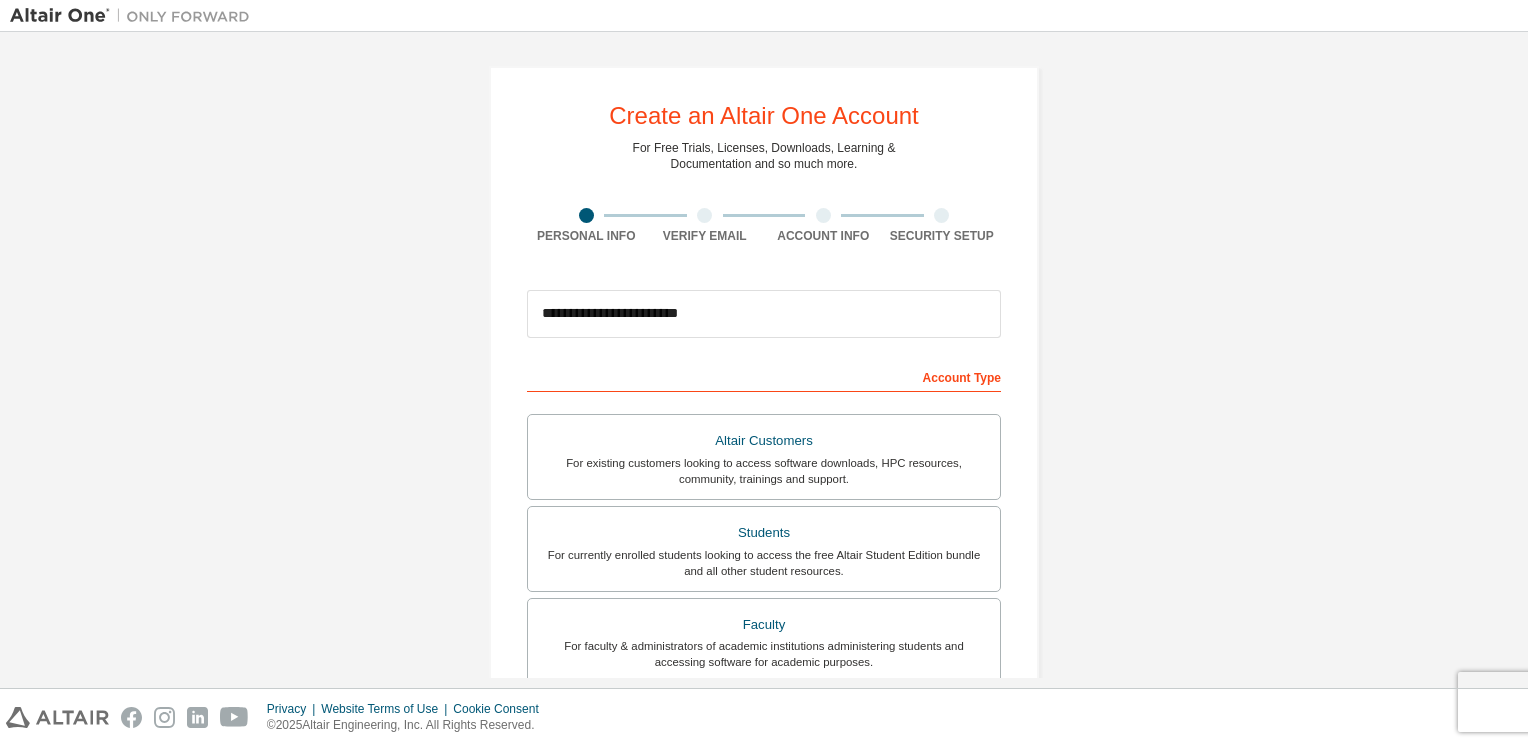 type on "**********" 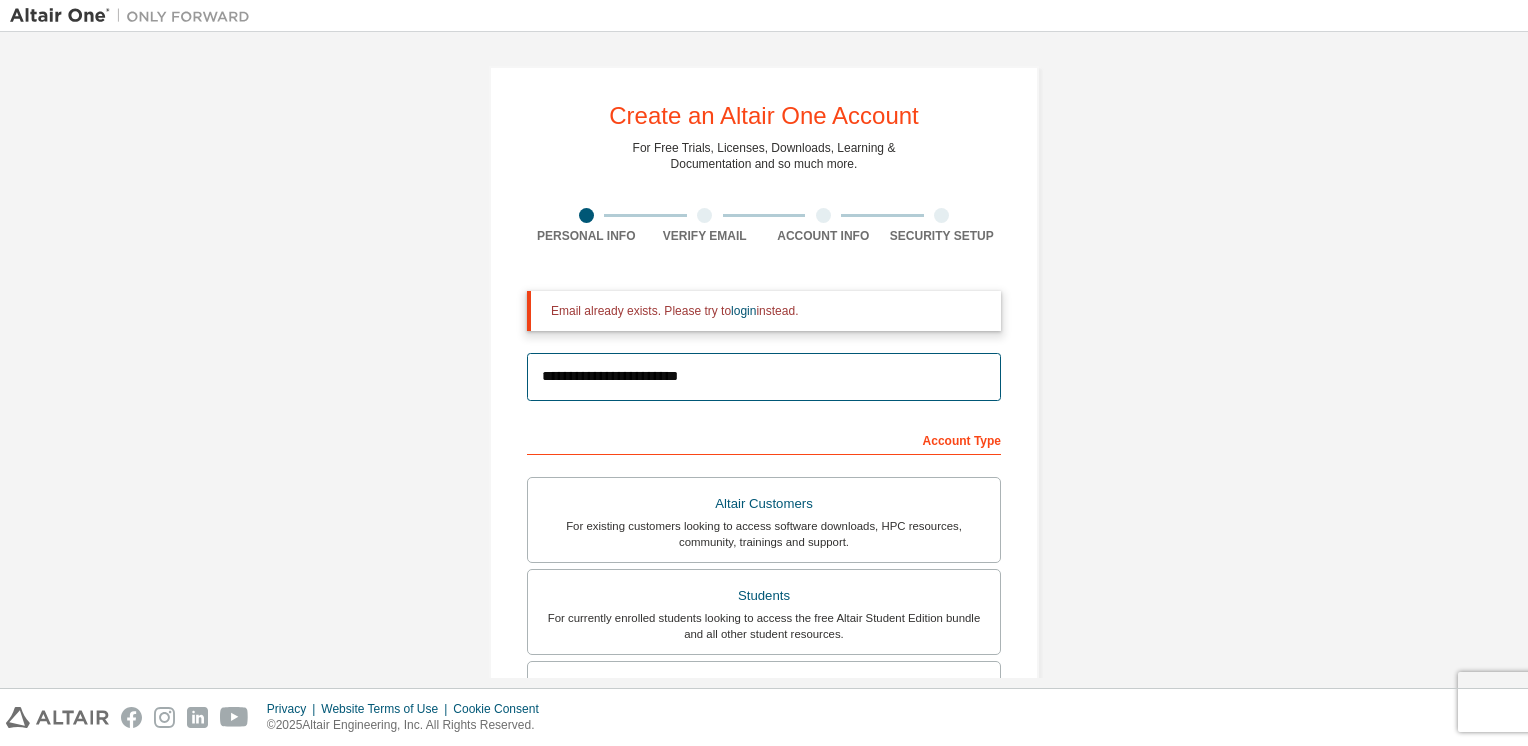 click on "**********" at bounding box center [764, 377] 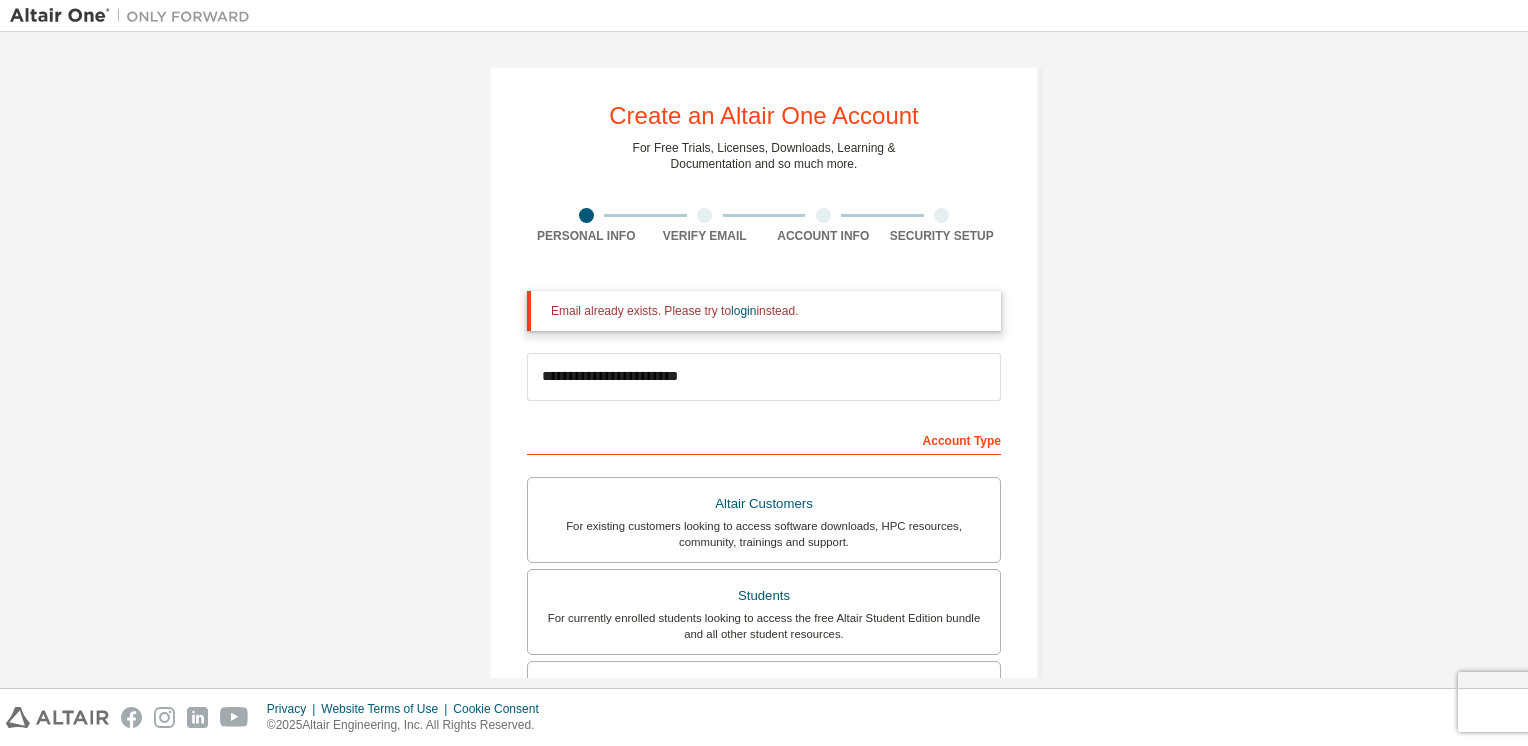 click on "**********" at bounding box center [764, 603] 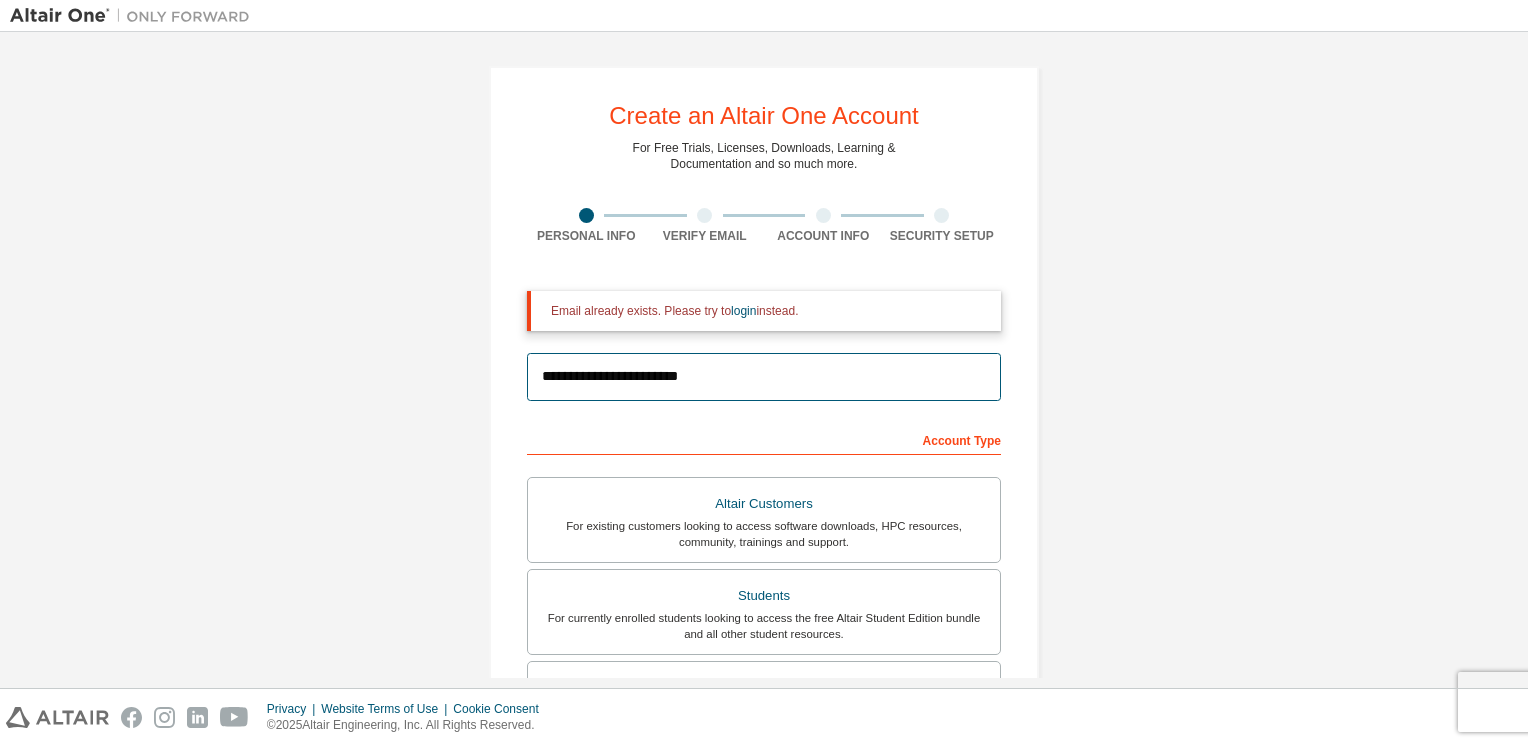 click on "**********" at bounding box center [764, 377] 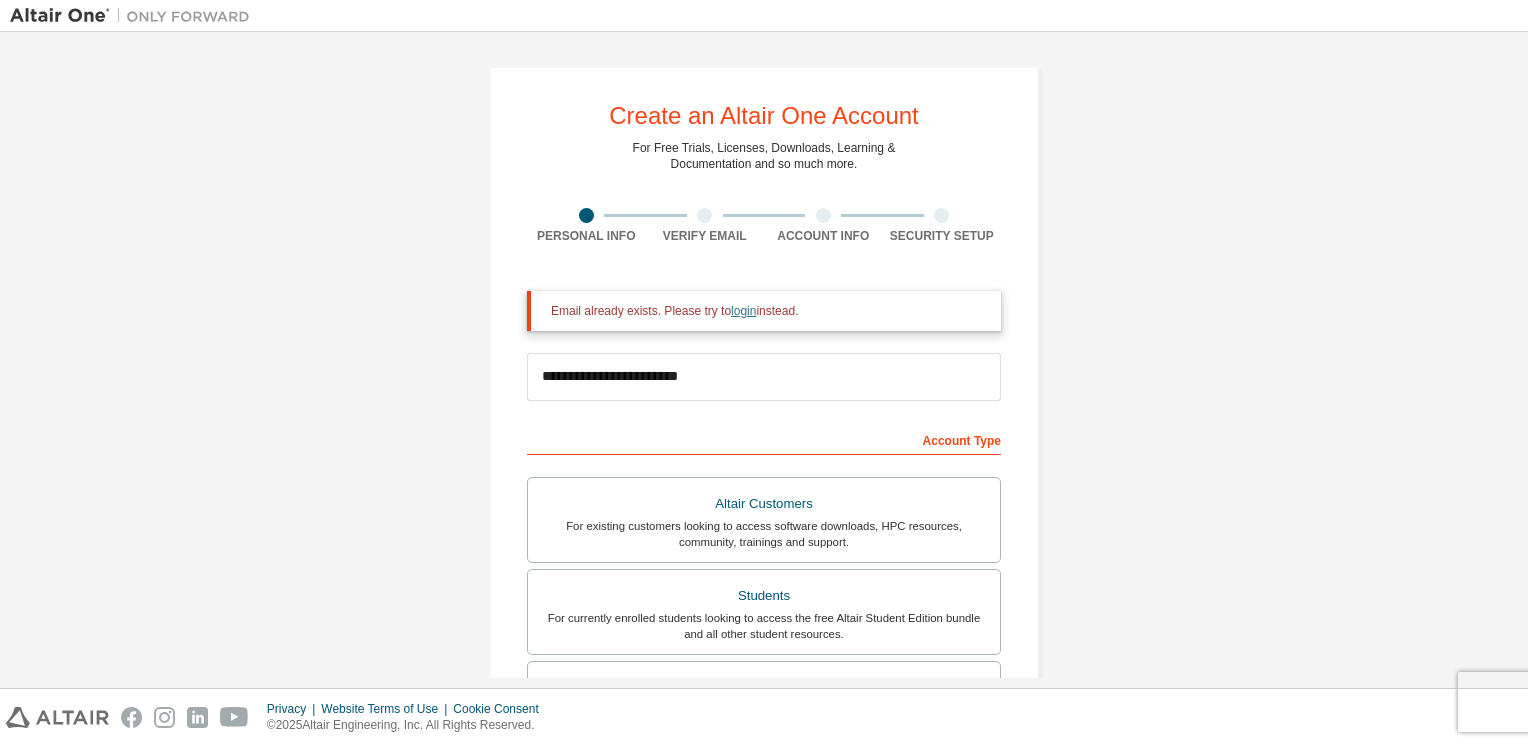 click on "login" at bounding box center [743, 311] 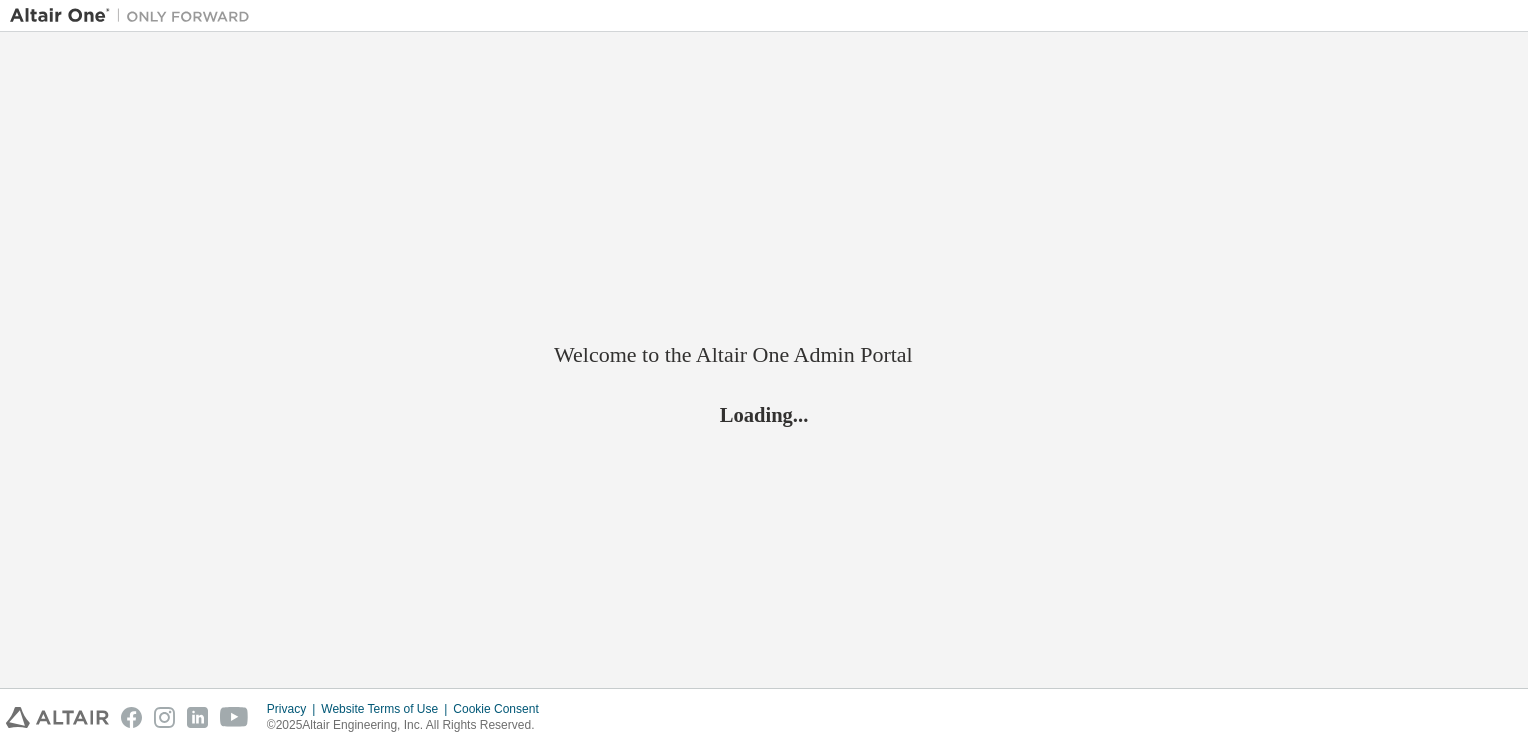 scroll, scrollTop: 0, scrollLeft: 0, axis: both 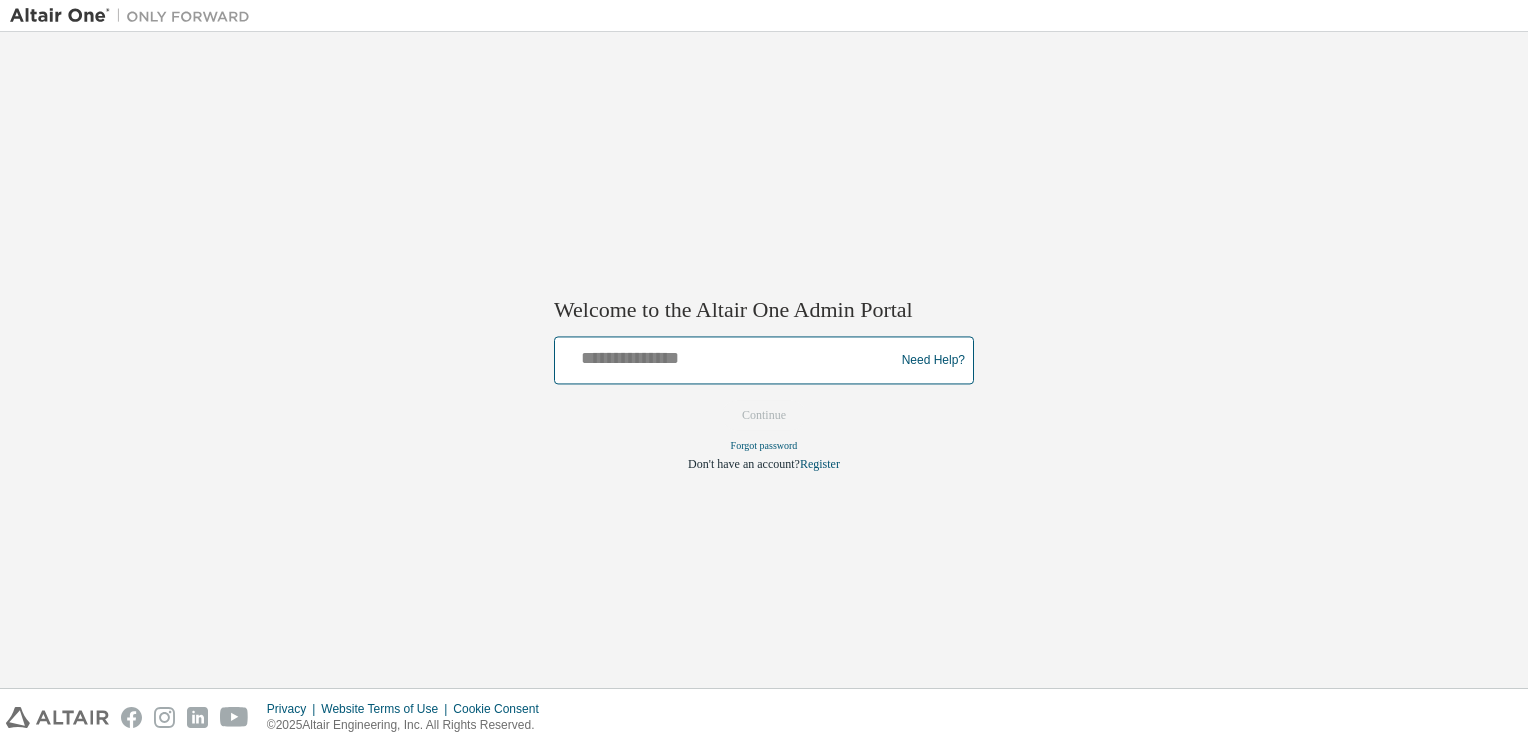 click at bounding box center (727, 356) 